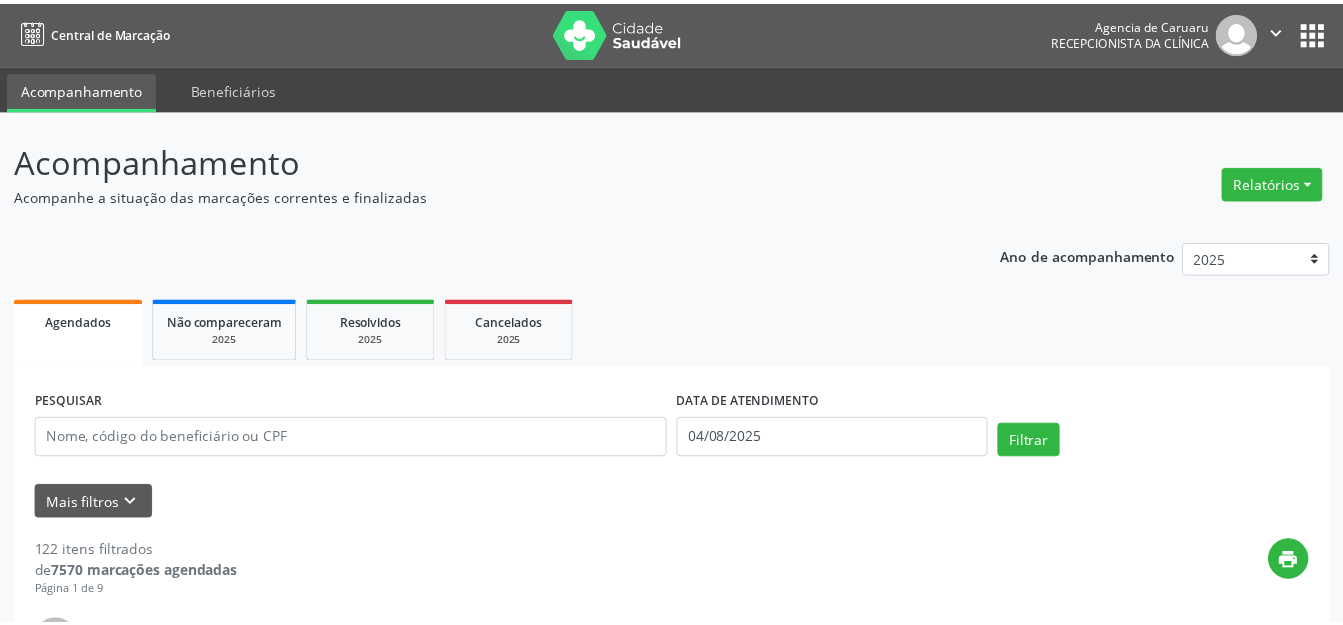 scroll, scrollTop: 0, scrollLeft: 0, axis: both 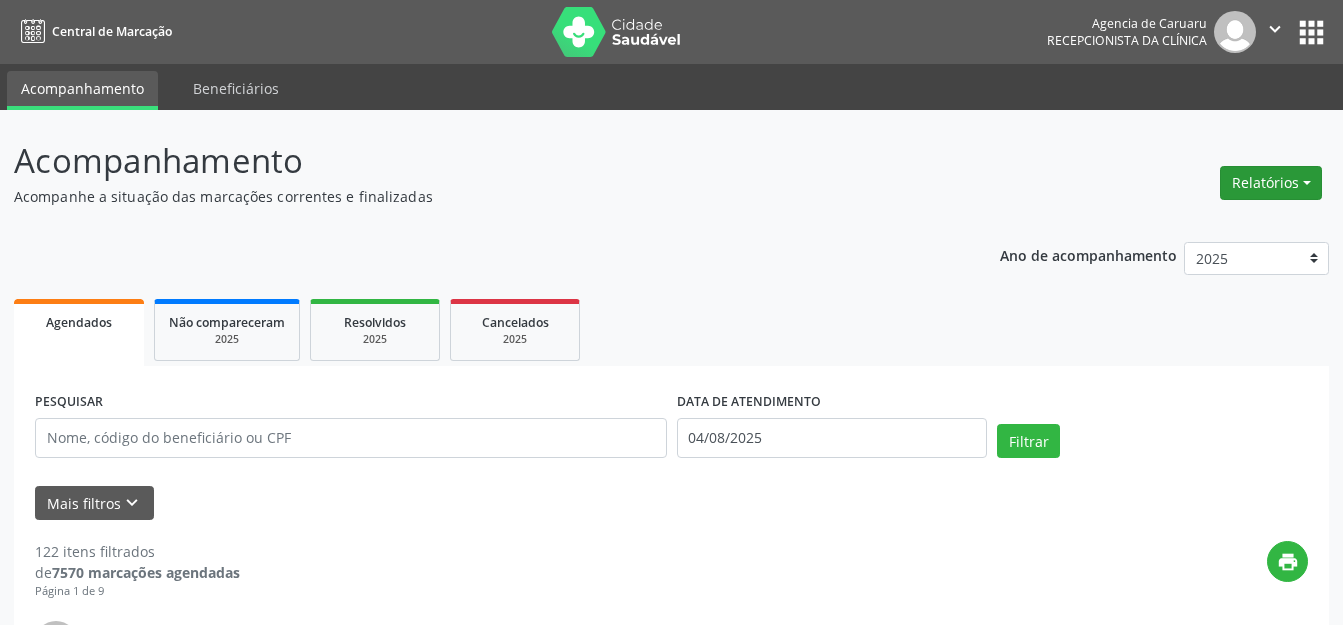 click on "Relatórios" at bounding box center [1271, 183] 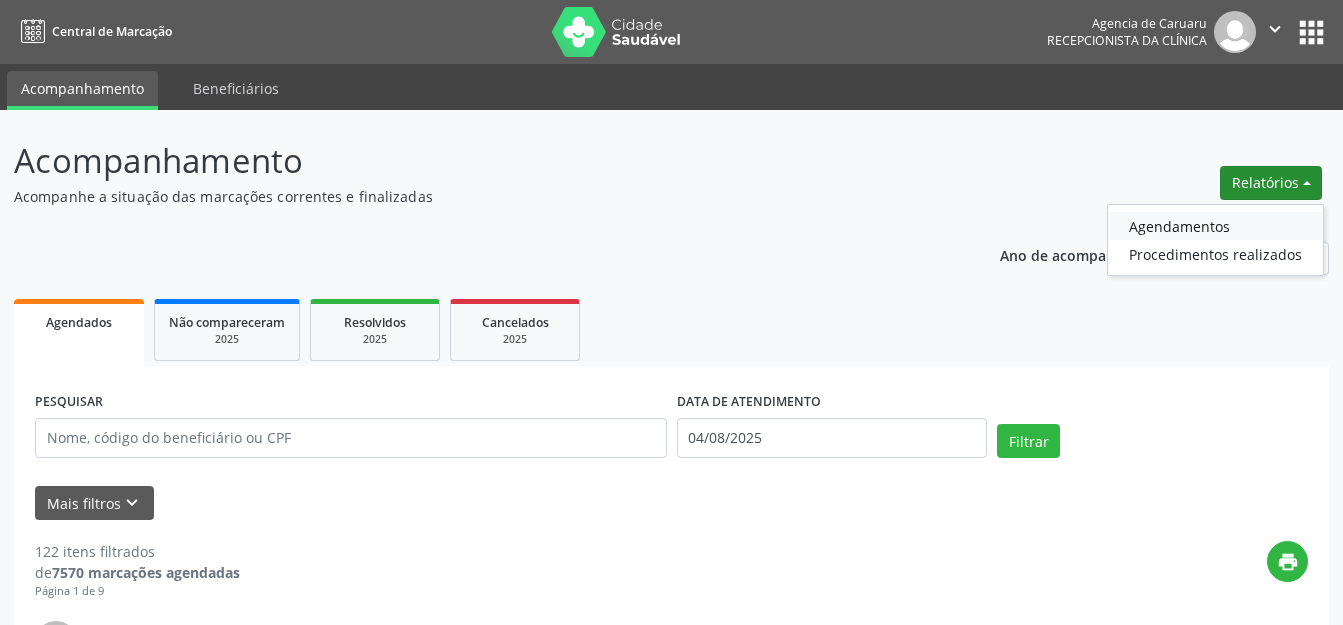 click on "Agendamentos" at bounding box center (1215, 226) 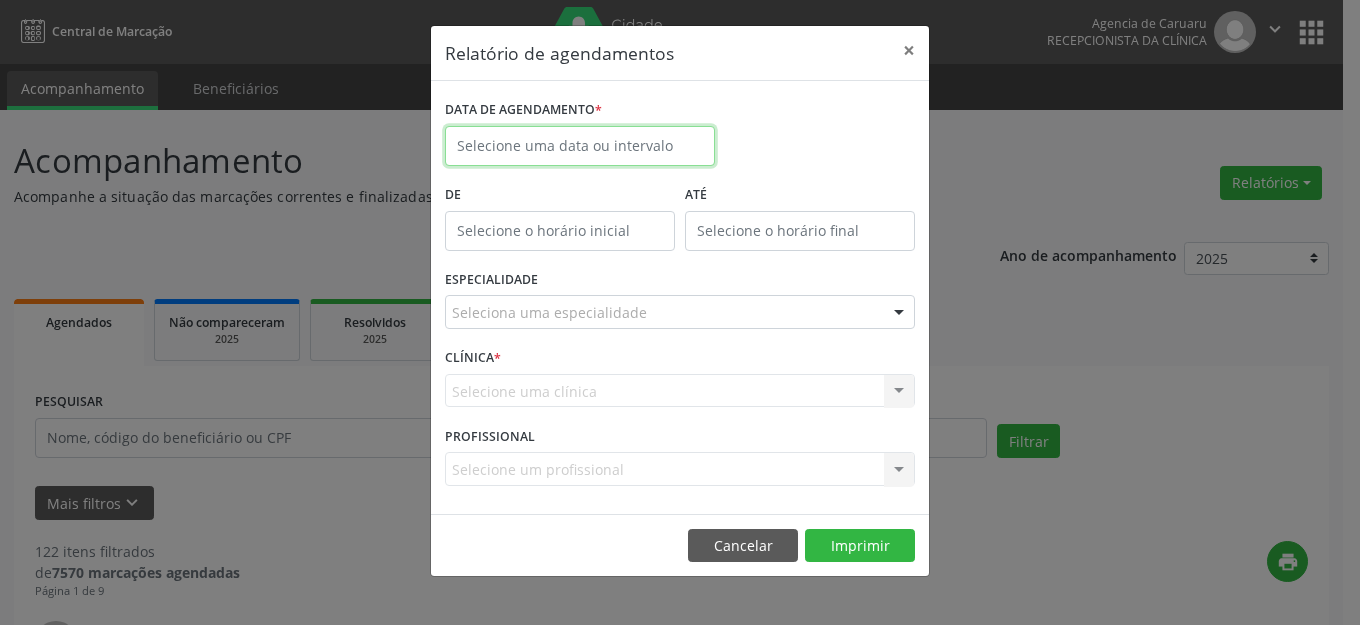 click on "Central de Marcação
Agencia de Caruaru
Recepcionista da clínica

Configurações
Sair
apps
Acompanhamento
Beneficiários
Acompanhamento
Acompanhe a situação das marcações correntes e finalizadas
Relatórios
Agendamentos
Procedimentos realizados
Ano de acompanhamento
2025 2024 2023 2022 2021   Agendados   Não compareceram
2025
Resolvidos
2025
Cancelados
2025
PESQUISAR
DATA DE ATENDIMENTO
04/08/2025
Filtrar
UNIDADE EXECUTANTE
Todos as unidades         Todos as unidades   Agencia de Caruaru
Nenhum resultado encontrado para: "   "
Não há nenhuma opção para ser exibida.
PROFISSIONAL EXECUTANTE
Selecione um profissional" at bounding box center (680, 312) 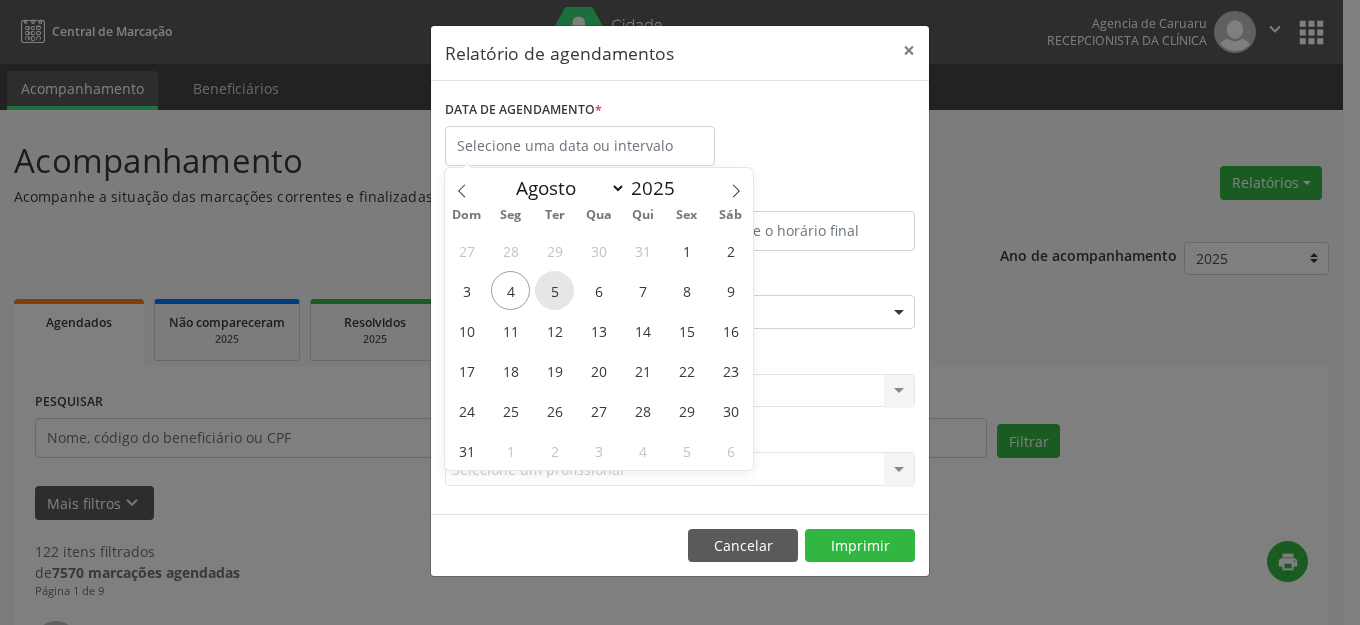 click on "5" at bounding box center [554, 290] 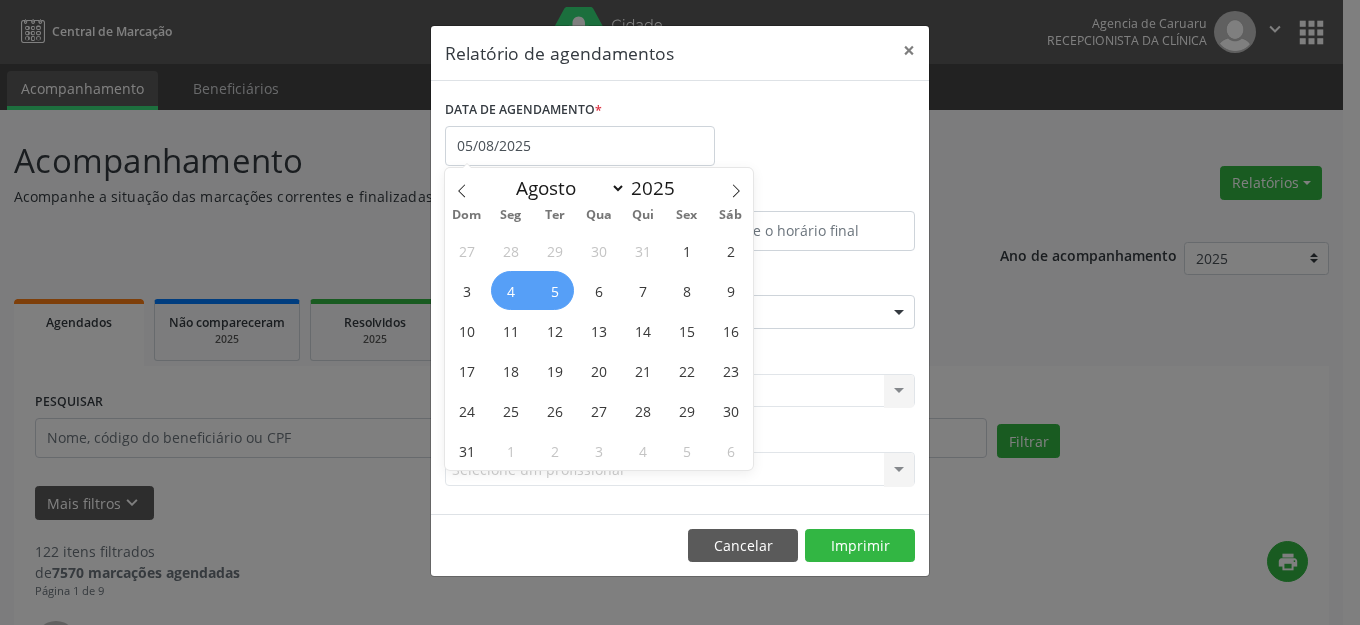click on "4" at bounding box center (510, 290) 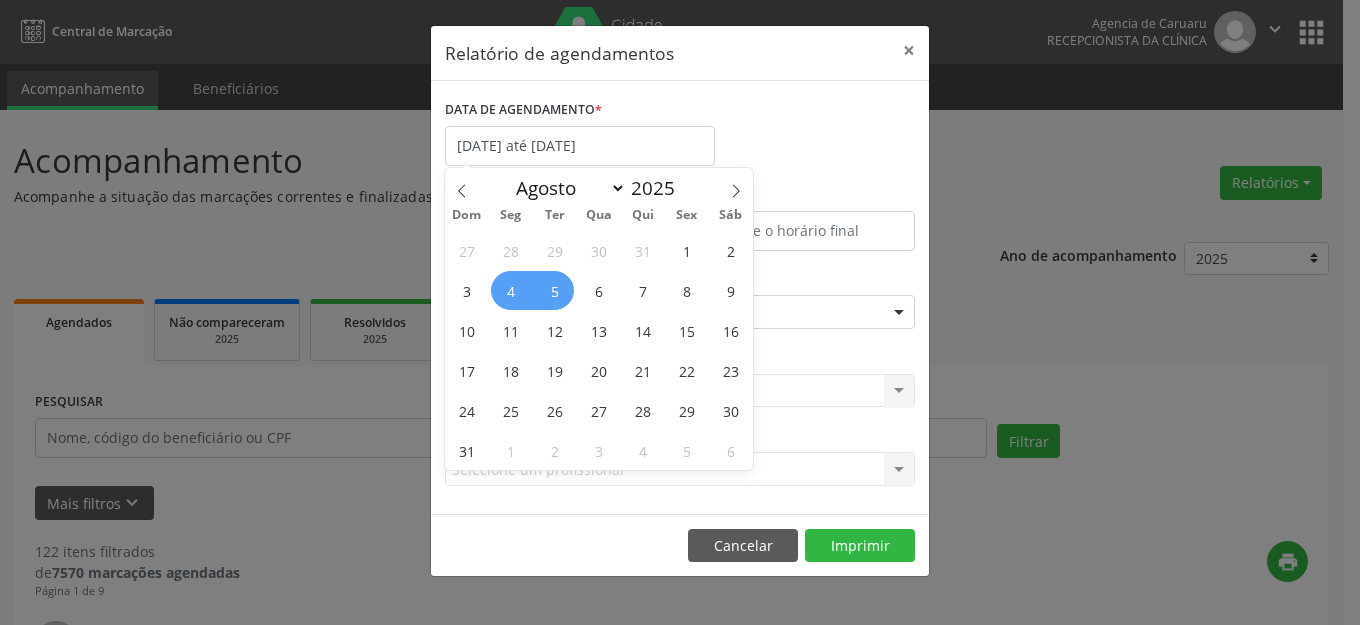 click on "Seleciona uma especialidade" at bounding box center (680, 312) 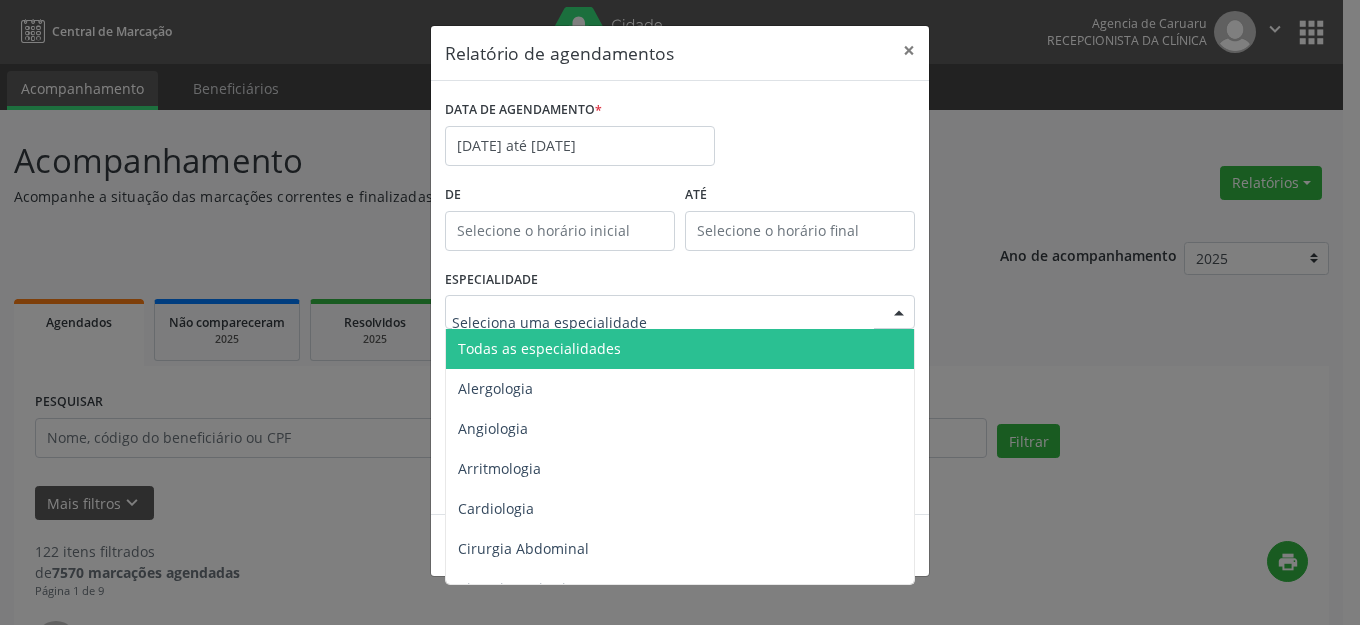 click on "DATA DE AGENDAMENTO
*" at bounding box center [523, 110] 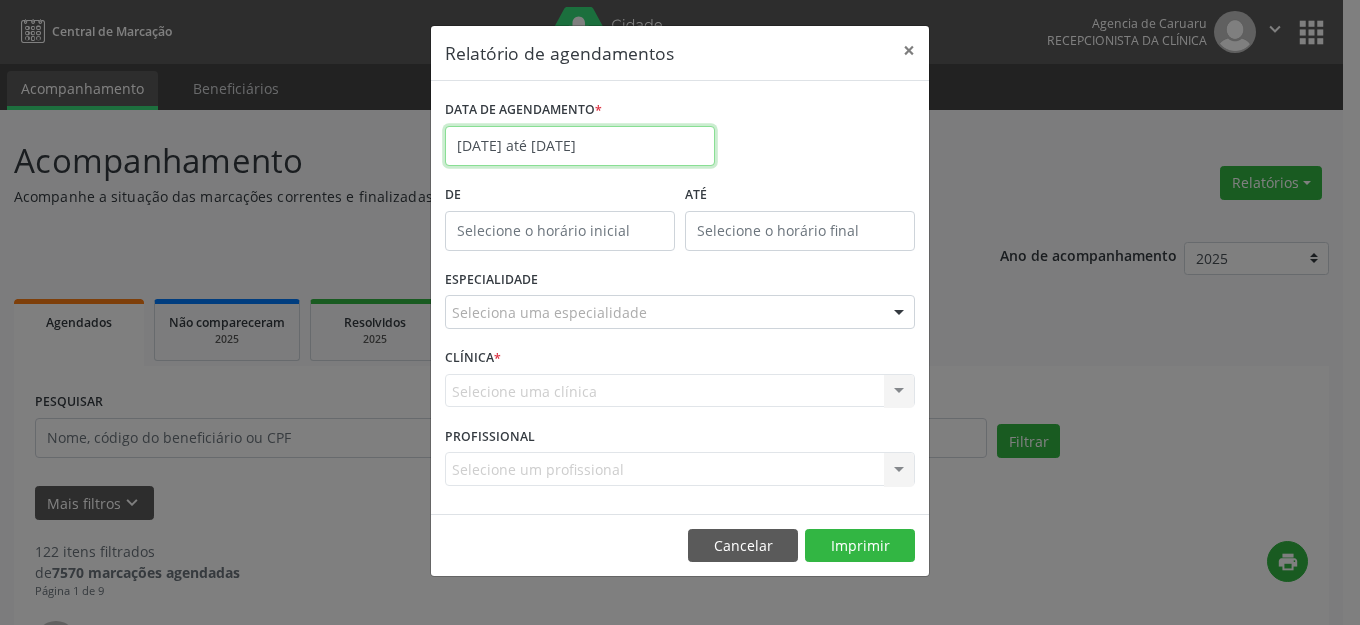 click on "[DATE] até [DATE]" at bounding box center [580, 146] 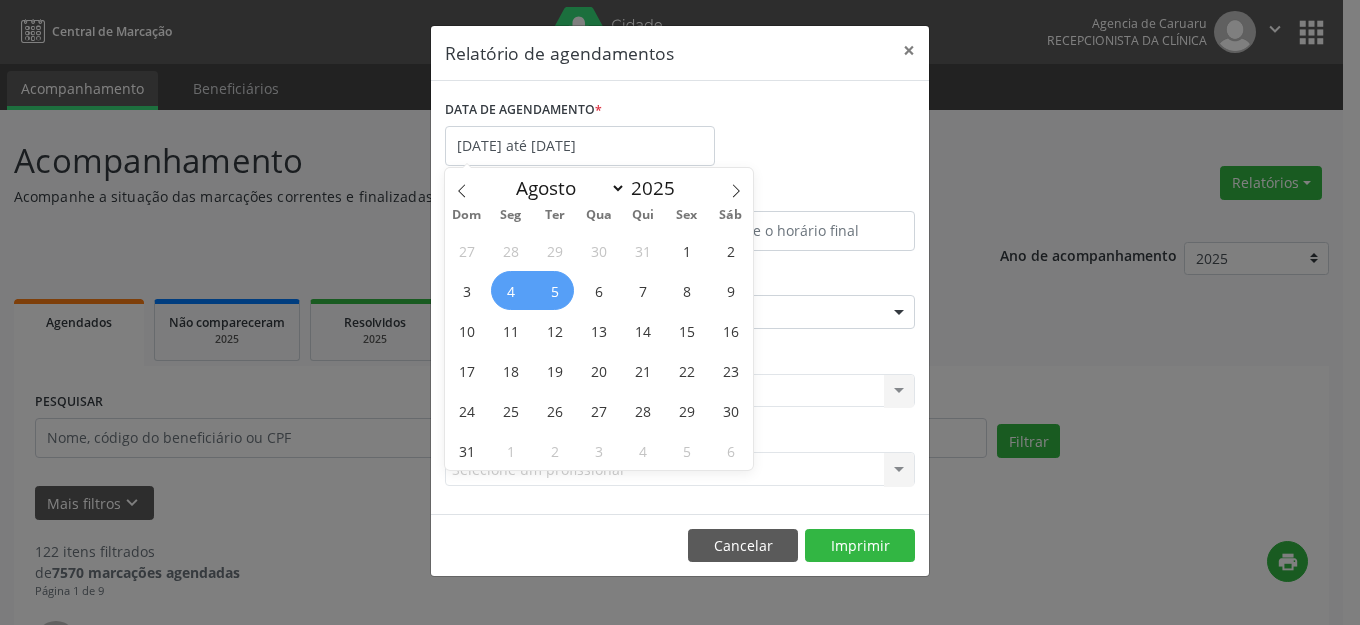 click on "4" at bounding box center (510, 290) 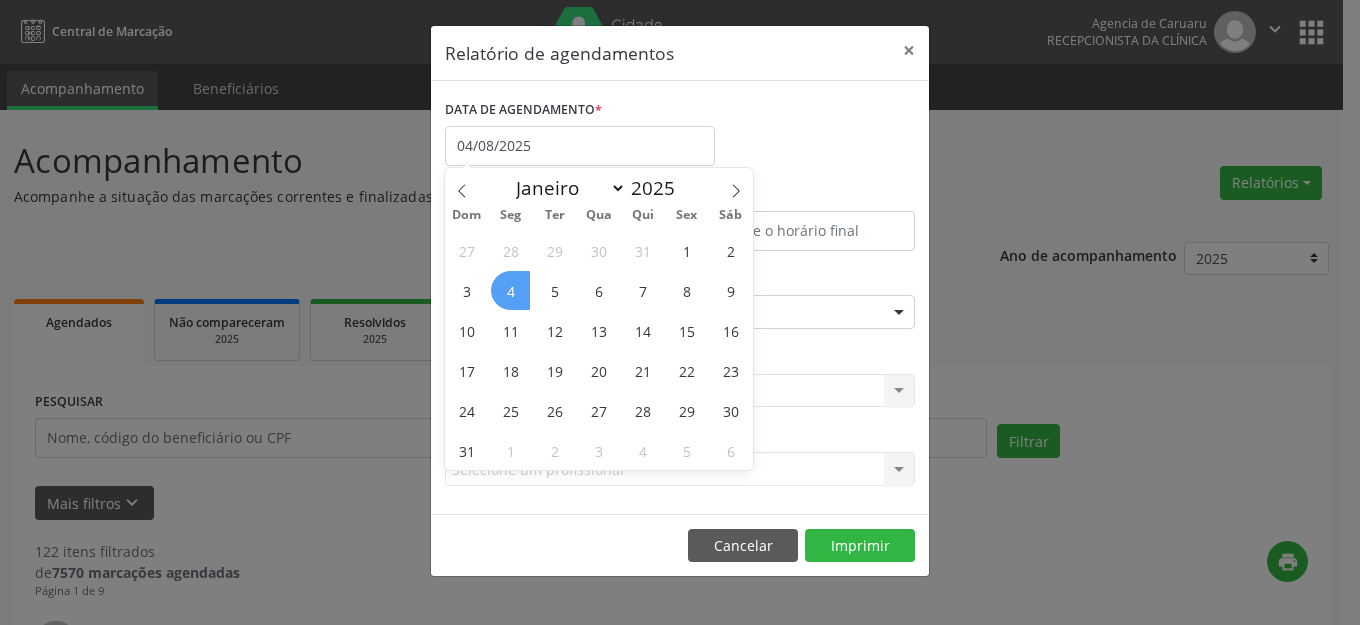 click on "4" at bounding box center [510, 290] 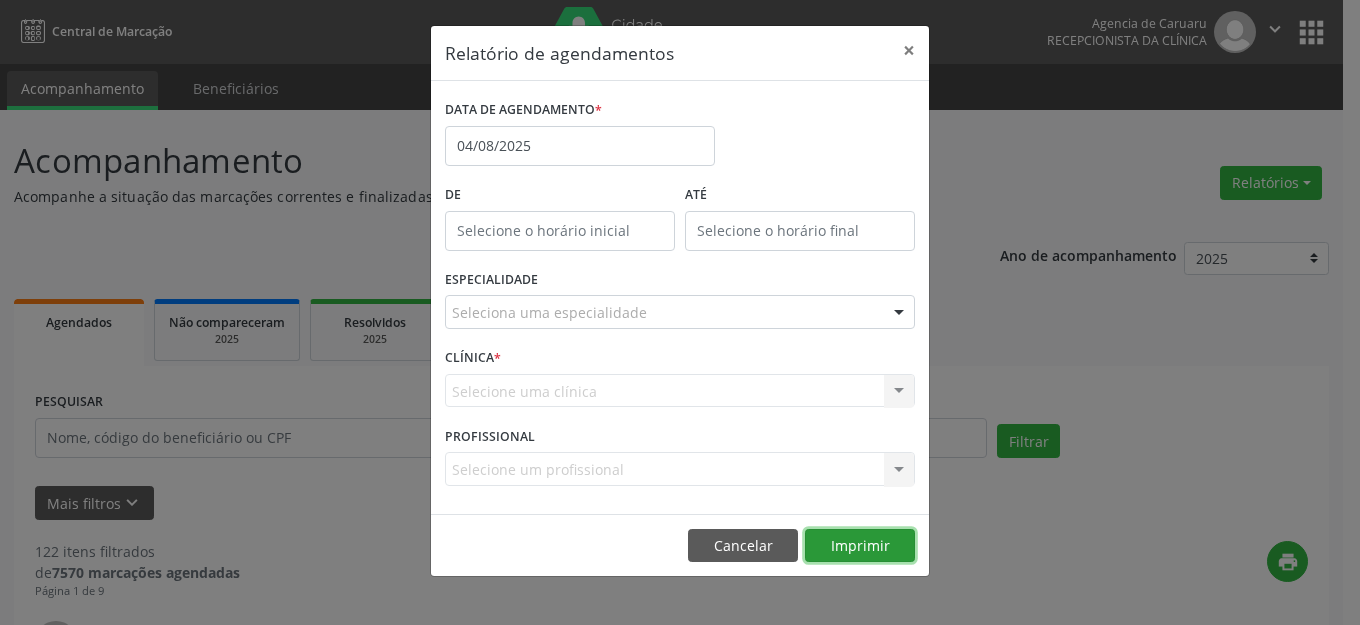 click on "Imprimir" at bounding box center (860, 546) 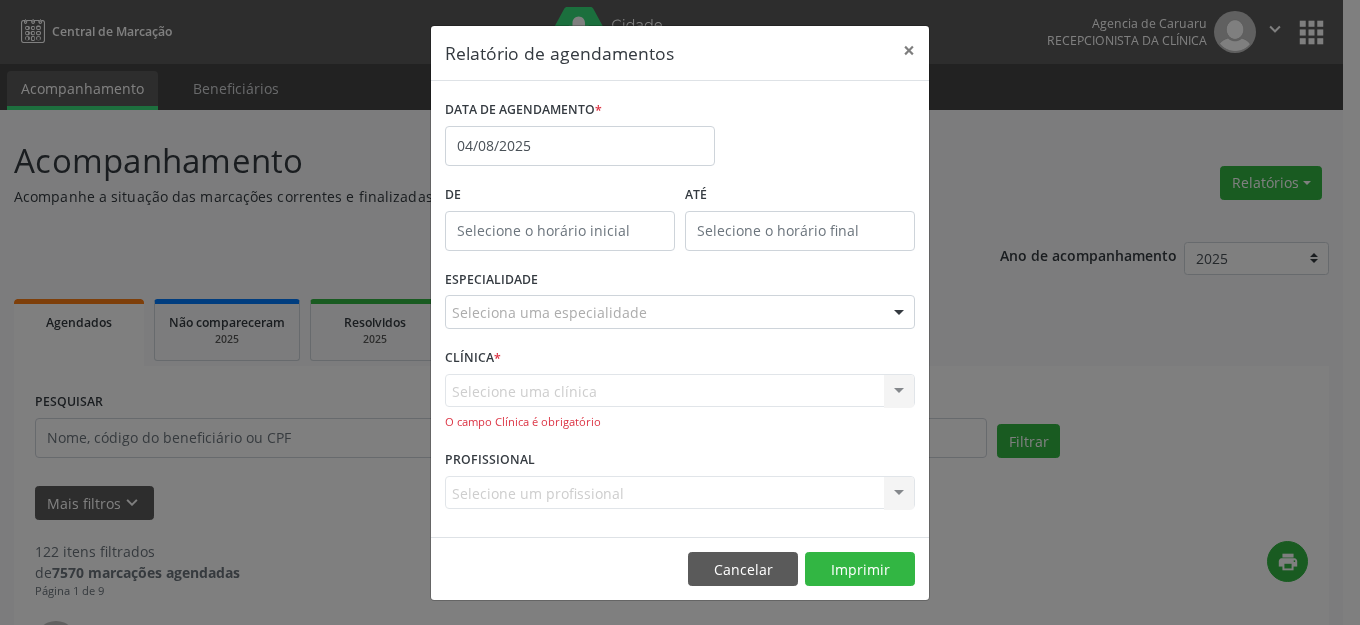 click on "Selecione uma clínica
Nenhum resultado encontrado para: "   "
Não há nenhuma opção para ser exibida.
O campo Clínica é obrigatório" at bounding box center [680, 402] 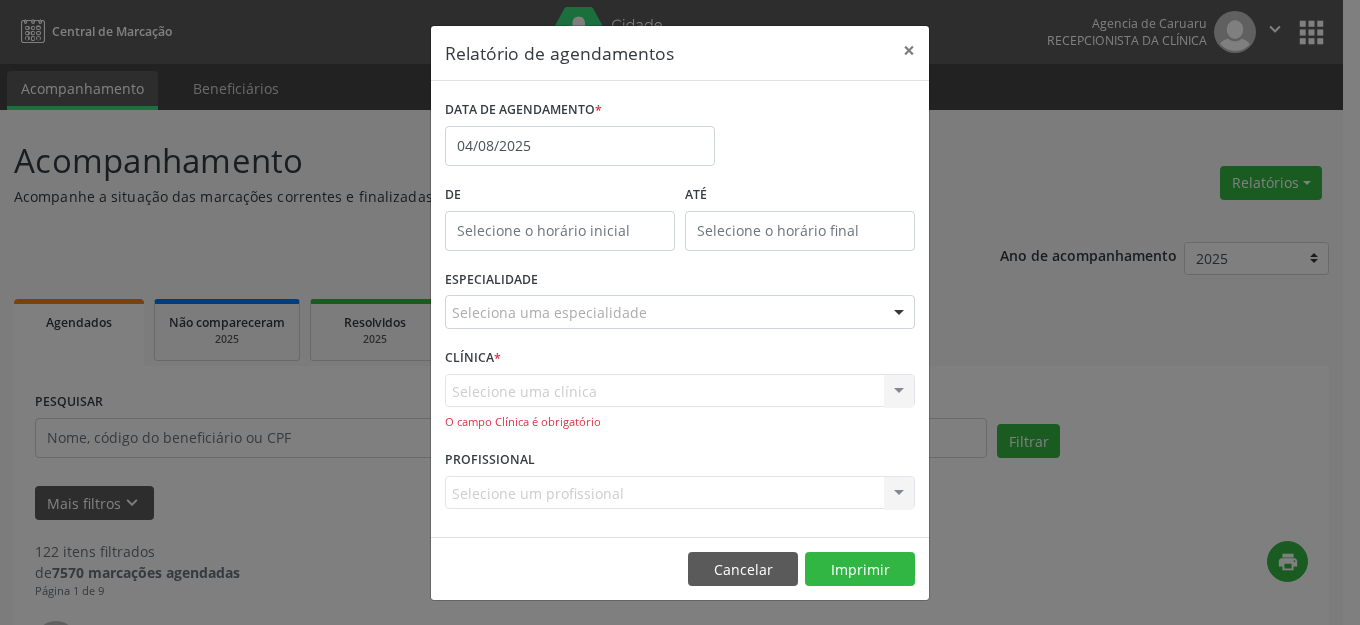 click on "CLÍNICA
*
Selecione uma clínica
Nenhum resultado encontrado para: "   "
Não há nenhuma opção para ser exibida.
O campo Clínica é obrigatório" at bounding box center (680, 394) 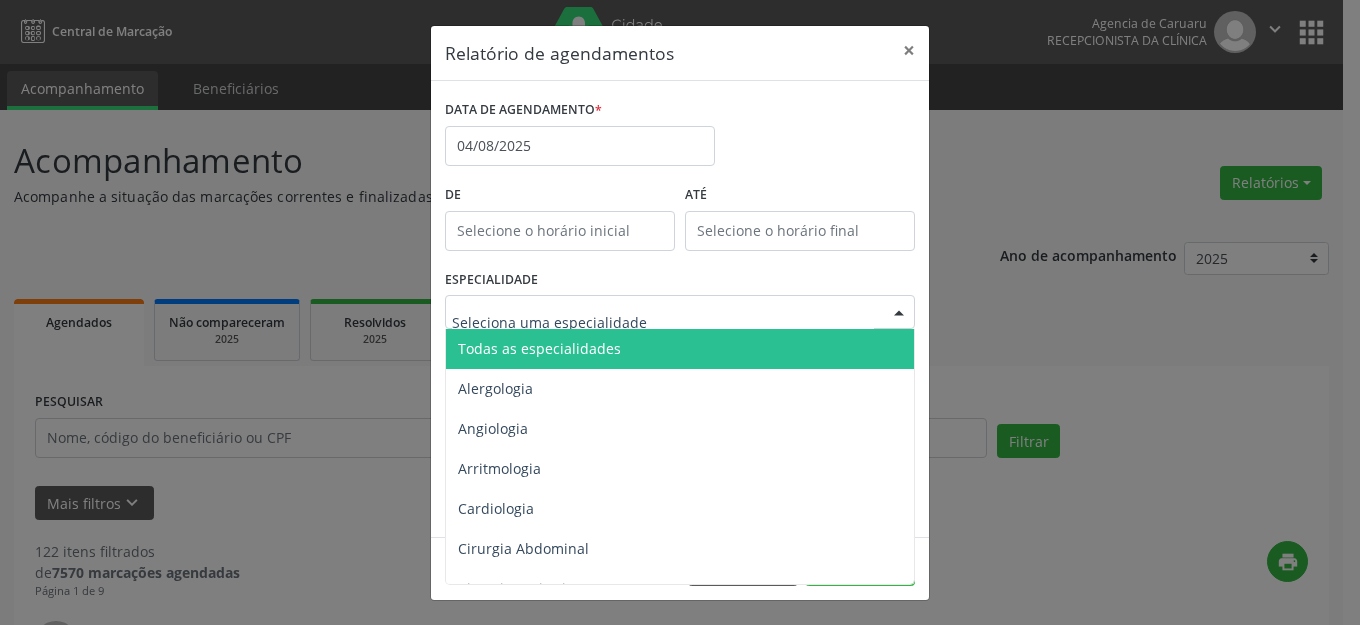click on "Todas as especialidades" at bounding box center [681, 349] 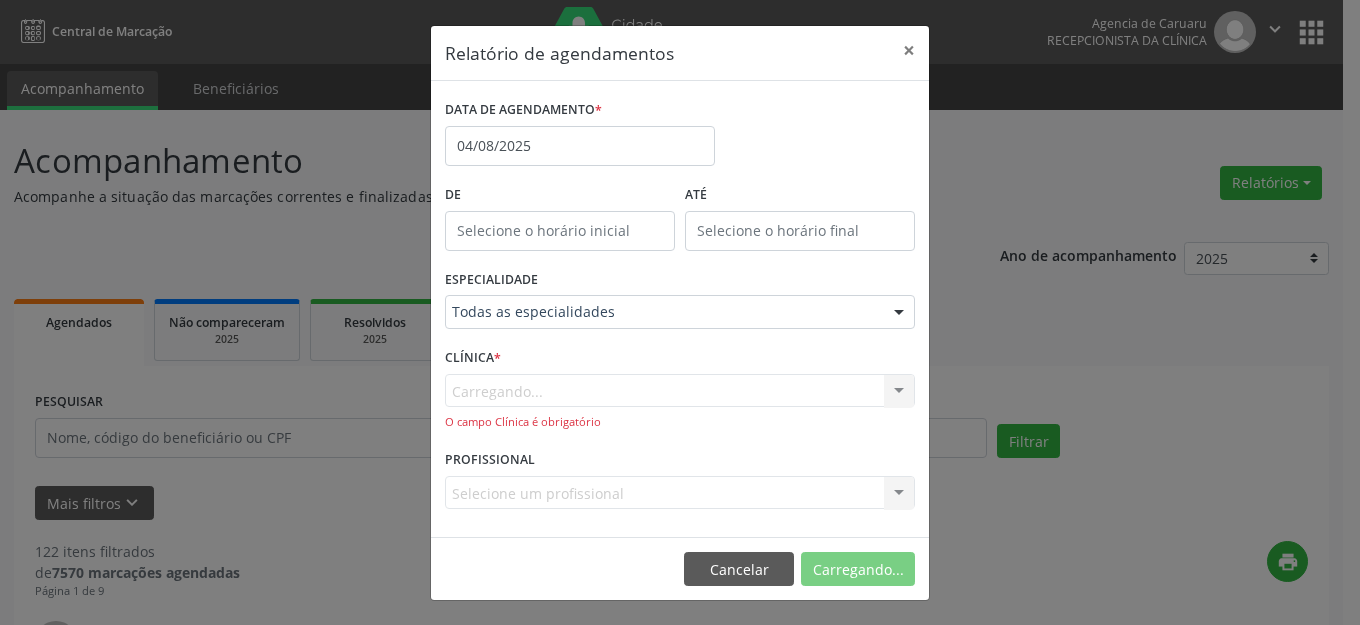 click on "ESPECIALIDADE
Todas as especialidades         Todas as especialidades   Alergologia   Angiologia   Arritmologia   Cardiologia   Cirurgia Abdominal   Cirurgia Bariatrica   Cirurgia Cabeça e Pescoço   Cirurgia Cardiaca   Cirurgia Geral   Cirurgia Ginecologica   Cirurgia Mastologia Oncologica   Cirurgia Pediatrica   Cirurgia Plastica   Cirurgia Toracica   Cirurgia geral oncológica   Cirurgia geral oncológica   Cirurgião Dermatológico   Clinica Geral   Clinica Medica   Consulta de Enfermagem - Hiperdia   Consulta de Enfermagem - Preventivo   Consulta de Enfermagem - Pré-Natal   Consulta de Enfermagem - Puericultura   Dermatologia   Endocinologia   Endocrino Diabetes   Endocrinologia   Fisioterapia   Fisioterapia Cirurgica   Fonoaudiologia   Gastro/Hepato   Gastroenterologia   Gastropediatria   Geriatria   Ginecologia   Gnecologia   Hebiatra   Hematologia   Hepatologia   Inf.Inf - Infectologista   Infectologia Pediátrica   Mastologia   Mastologia Oncologica     Medicina da Dor" at bounding box center [680, 304] 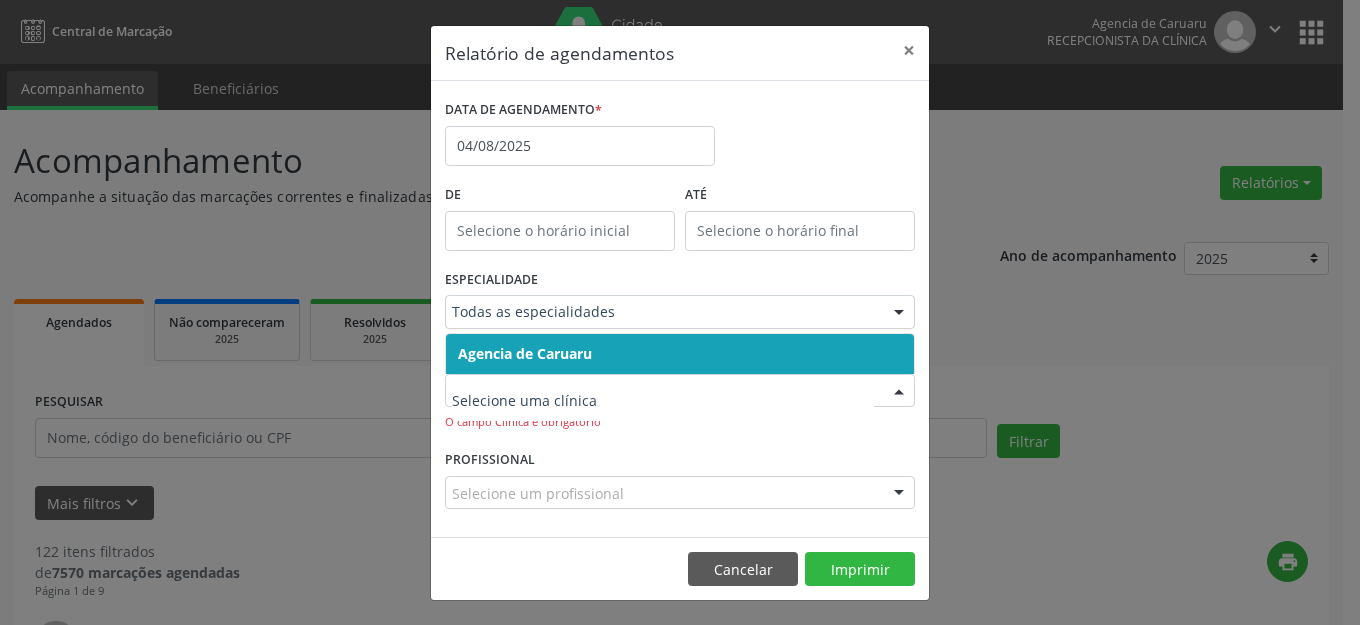 click on "Agencia de Caruaru" at bounding box center (680, 354) 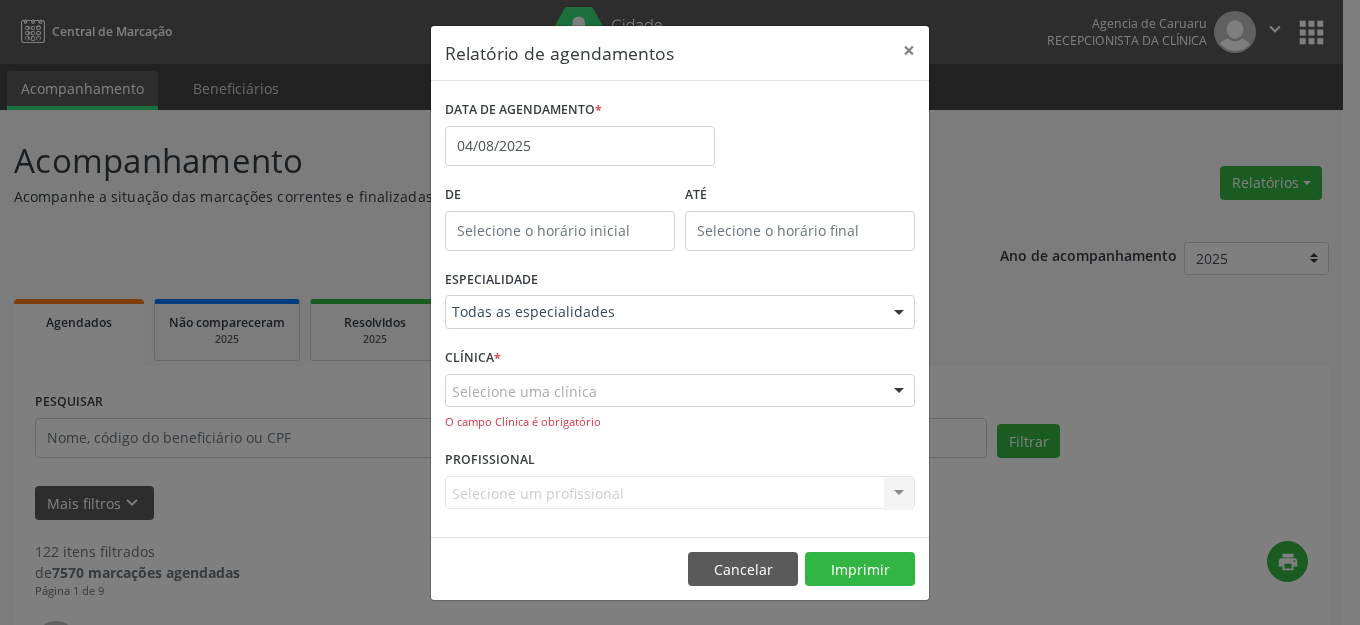 click on "Selecione uma clínica" at bounding box center [680, 391] 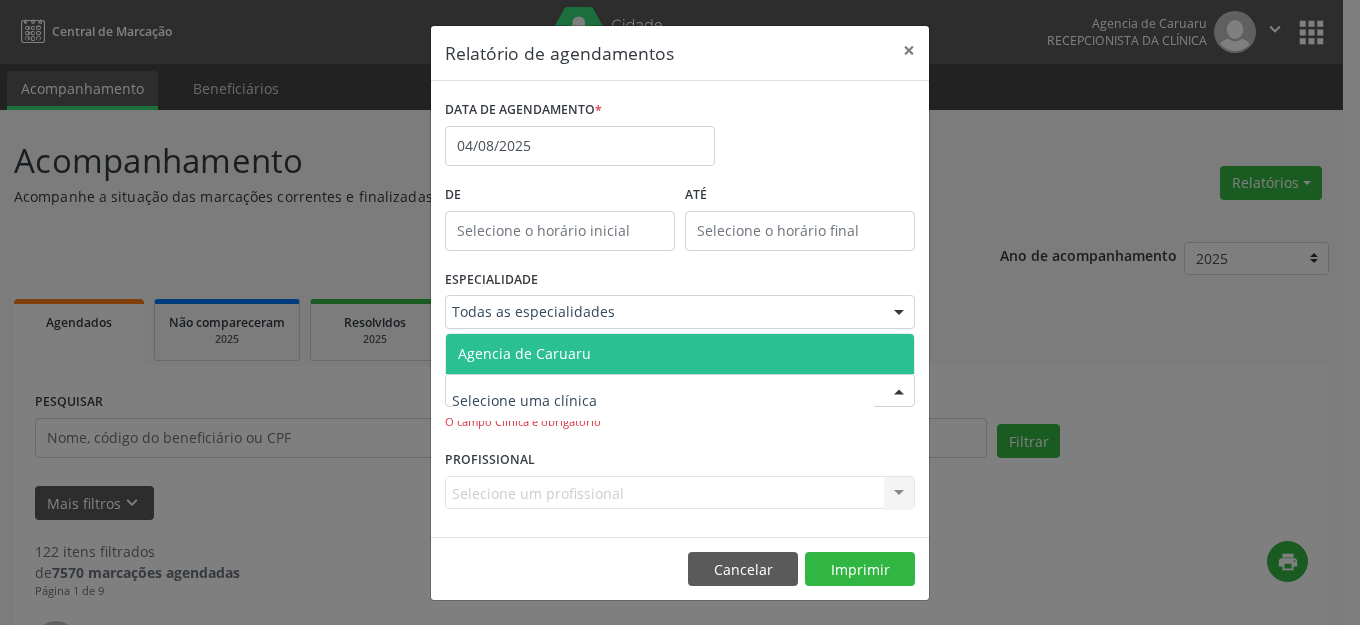 click on "Agencia de Caruaru" at bounding box center (680, 354) 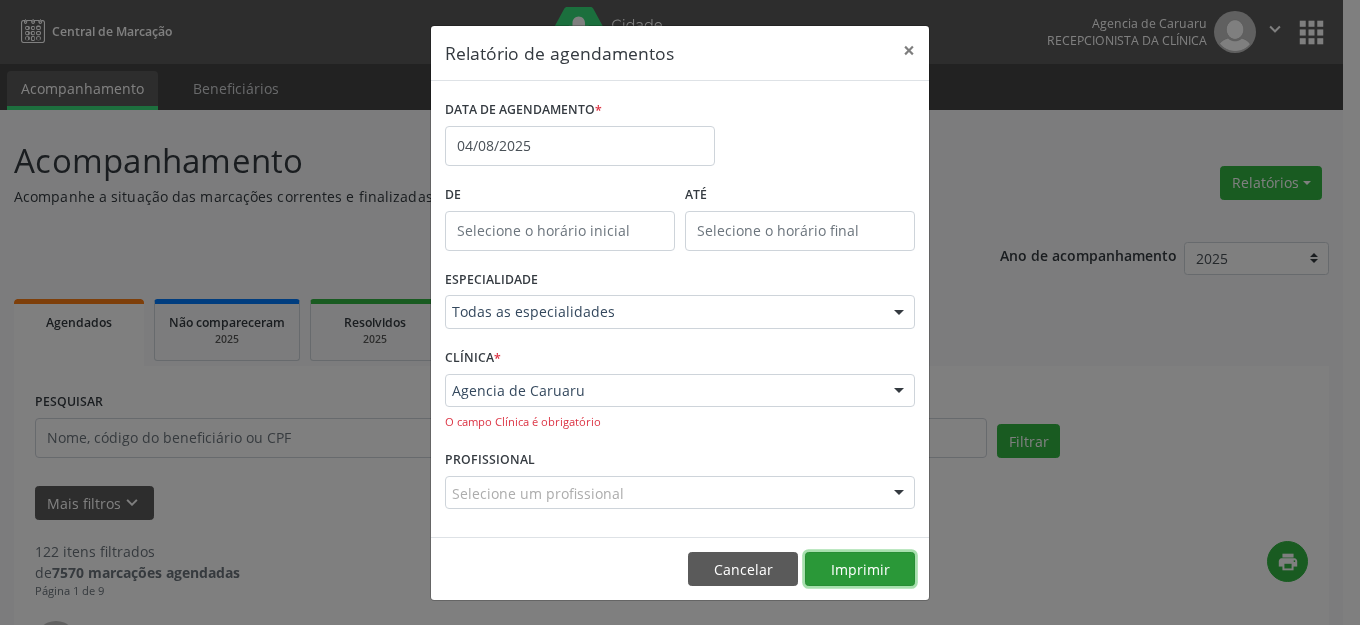 click on "Imprimir" at bounding box center [860, 569] 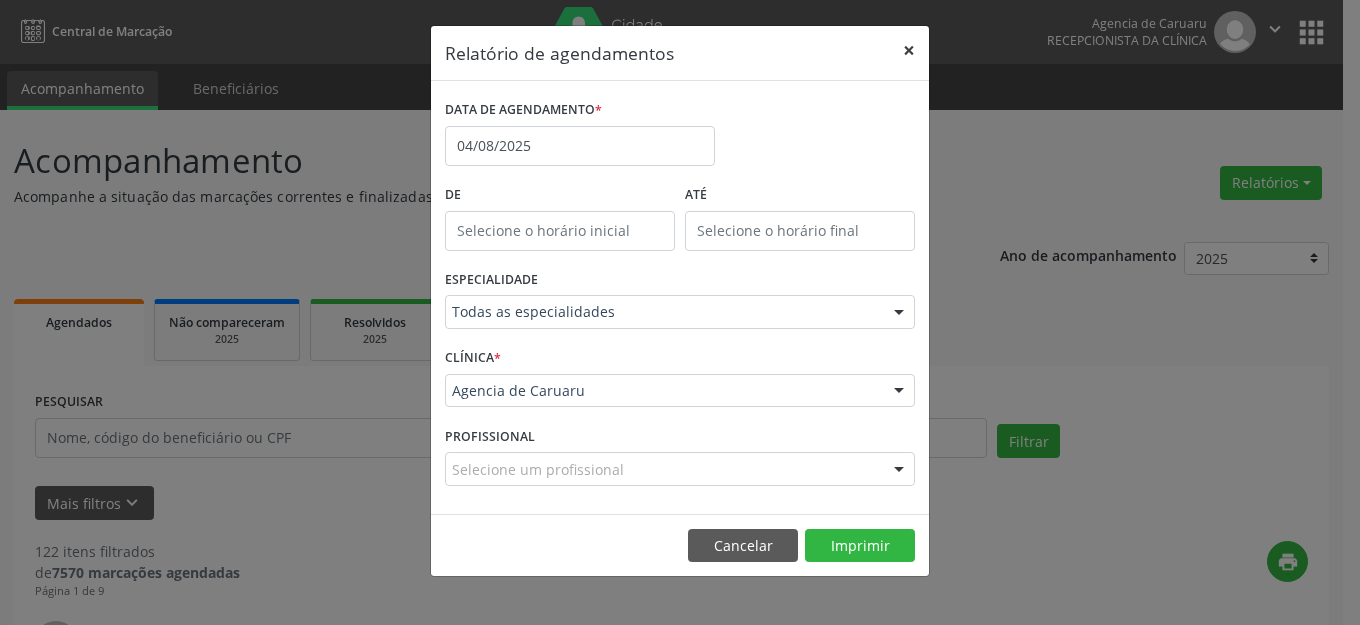 click on "×" at bounding box center [909, 50] 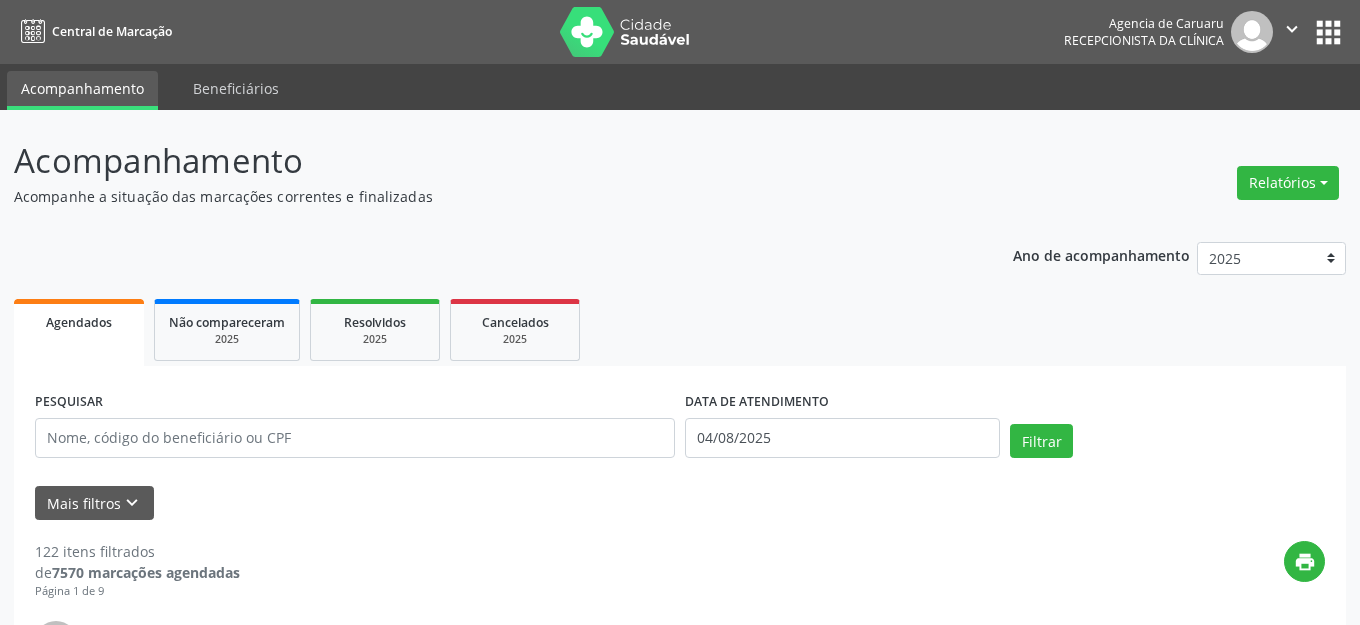 click on "Acompanhe a situação das marcações correntes e finalizadas" at bounding box center [480, 196] 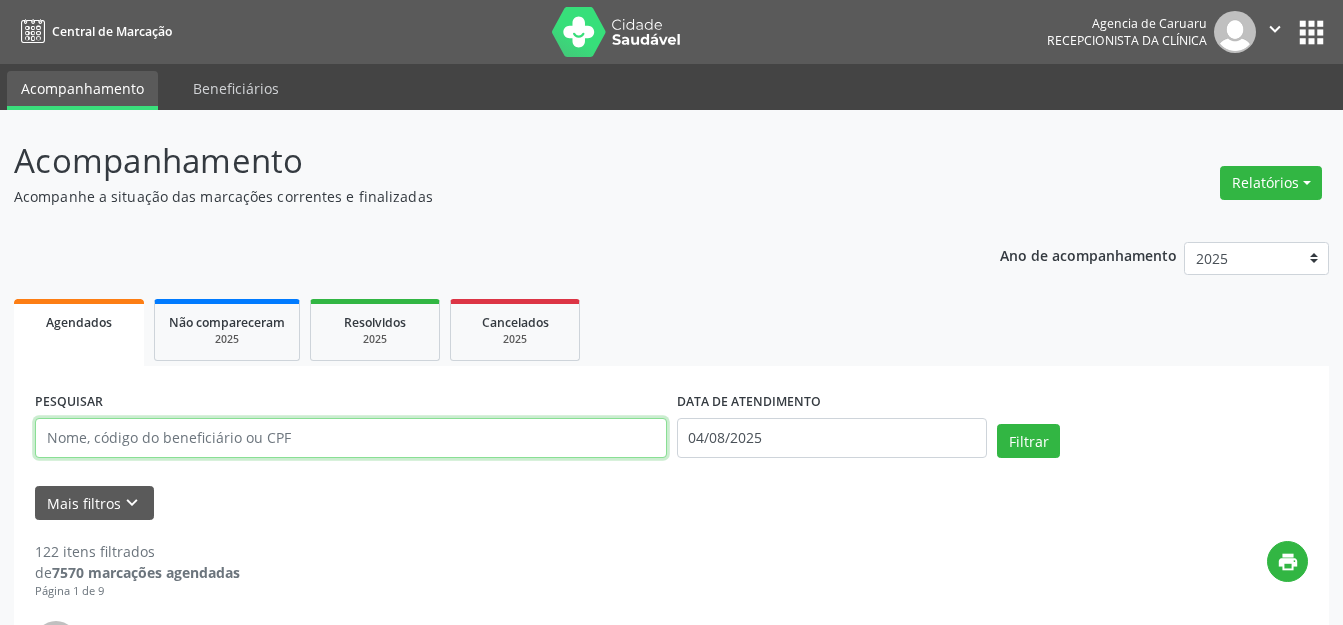 click at bounding box center (351, 438) 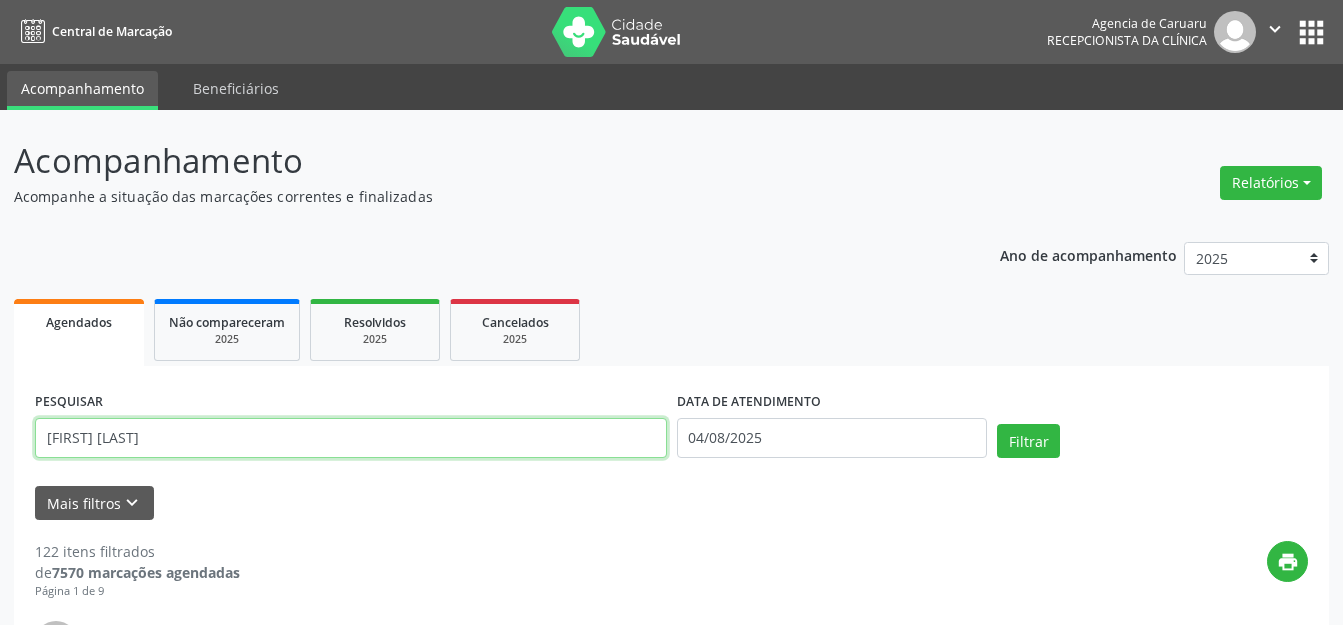 type on "[FIRST] [LAST]" 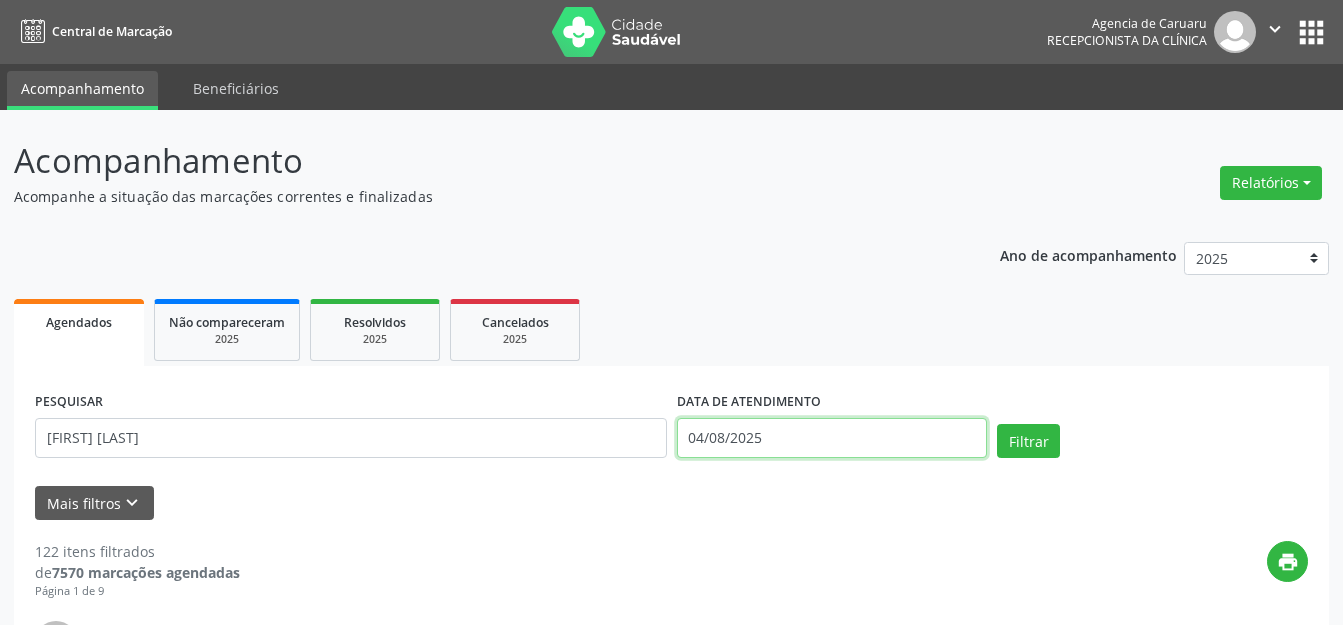 click on "04/08/2025" at bounding box center (832, 438) 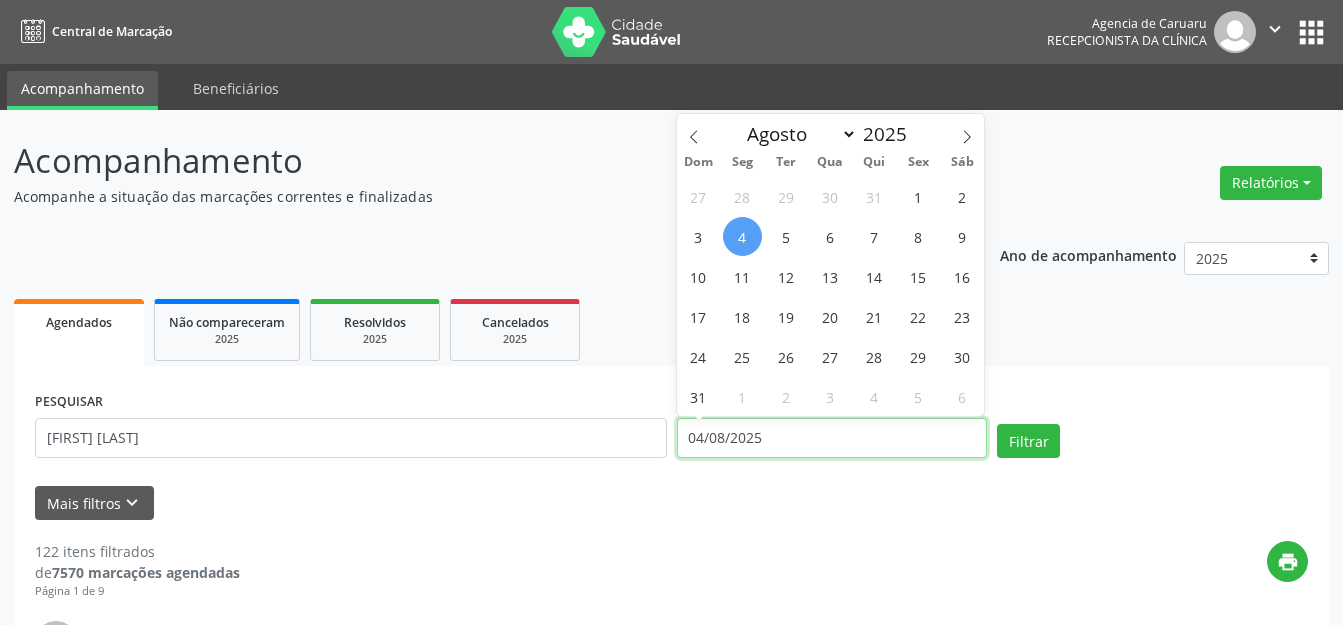 type 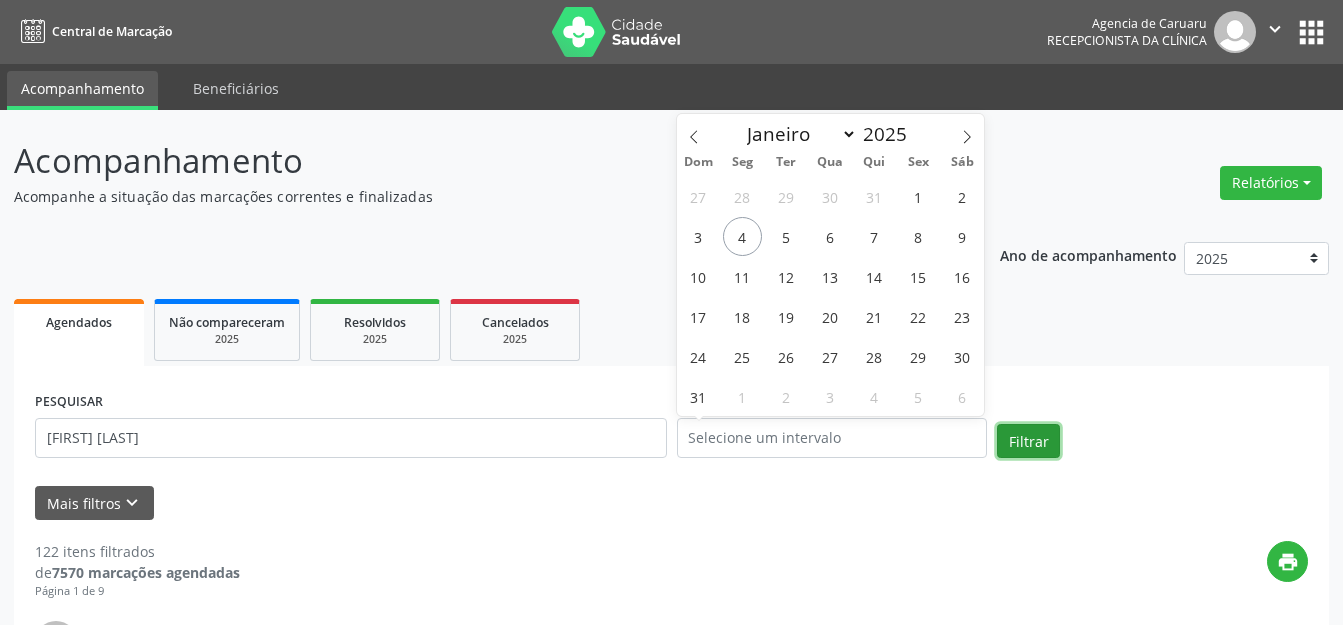 click on "Filtrar" at bounding box center (1028, 441) 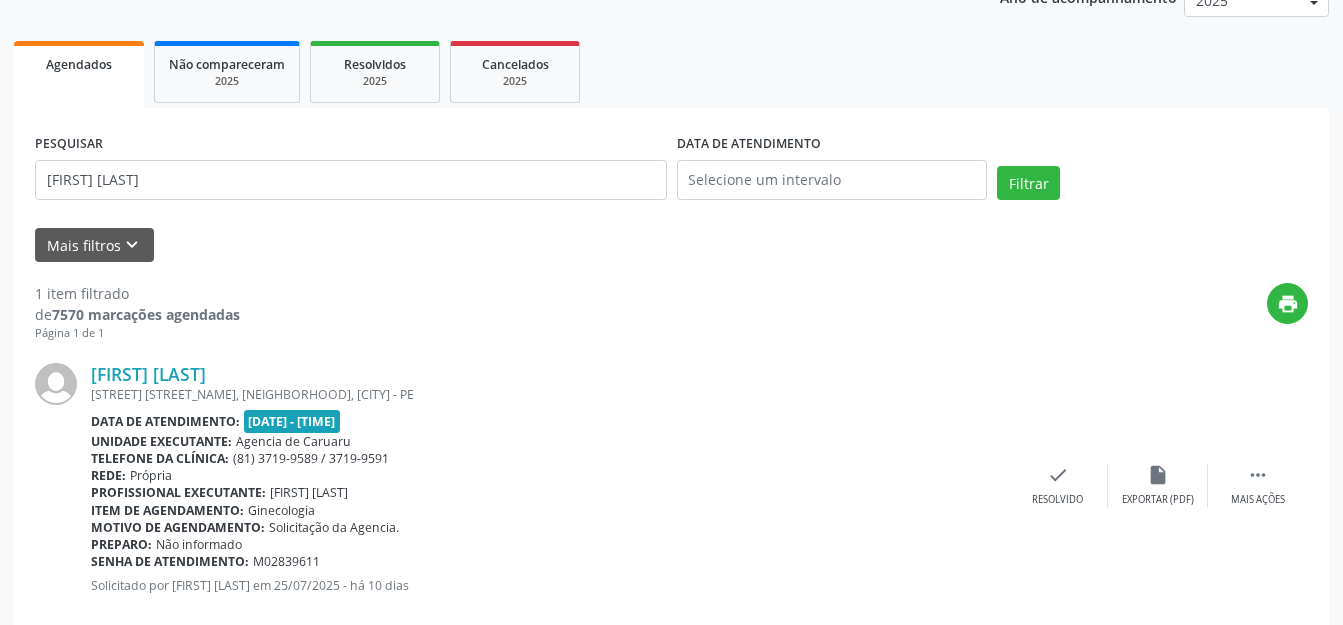 scroll, scrollTop: 297, scrollLeft: 0, axis: vertical 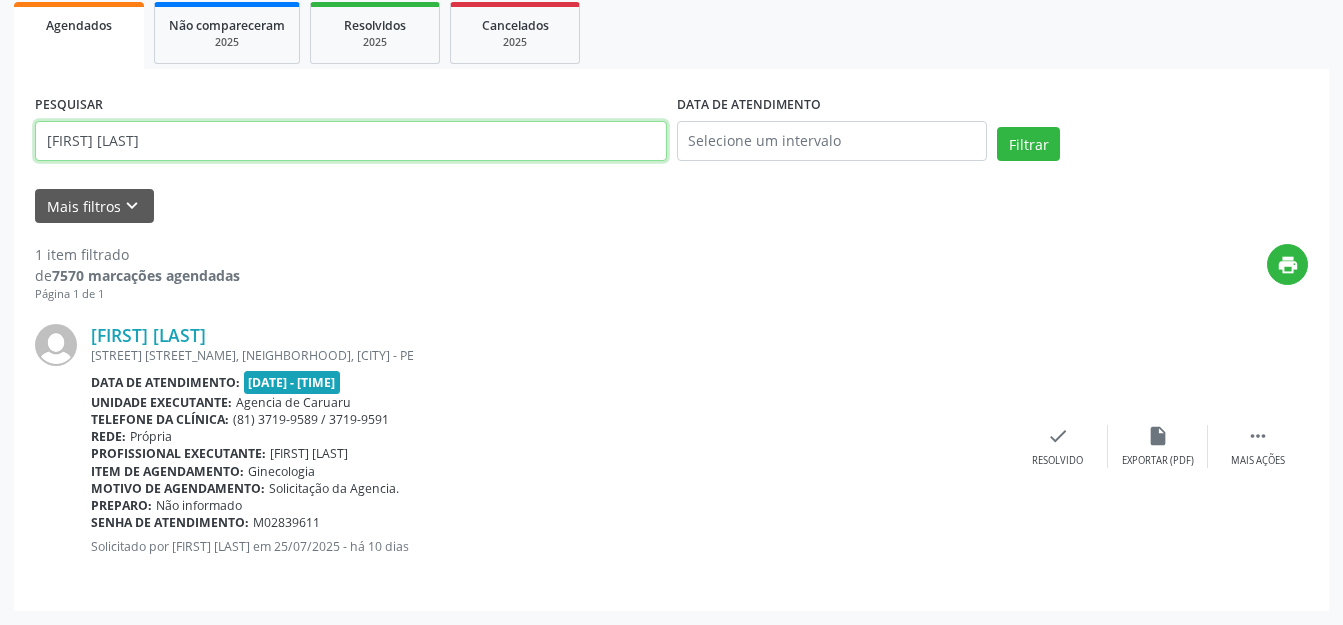 drag, startPoint x: 331, startPoint y: 131, endPoint x: 0, endPoint y: 129, distance: 331.00604 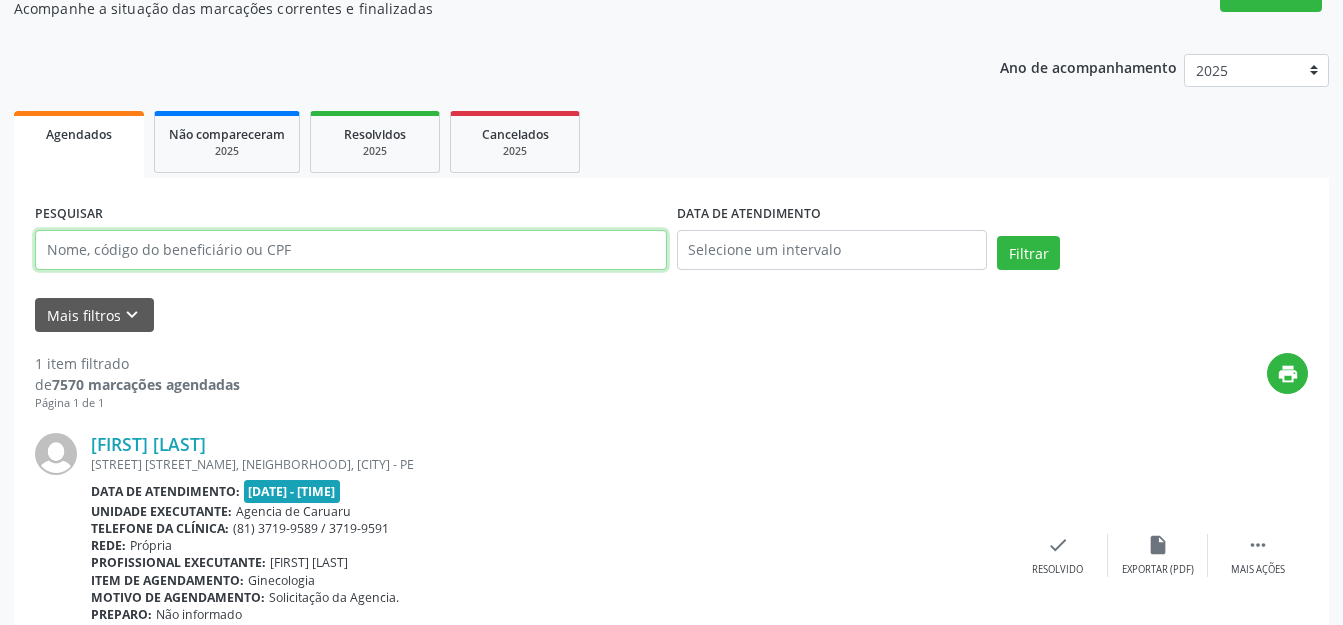 scroll, scrollTop: 97, scrollLeft: 0, axis: vertical 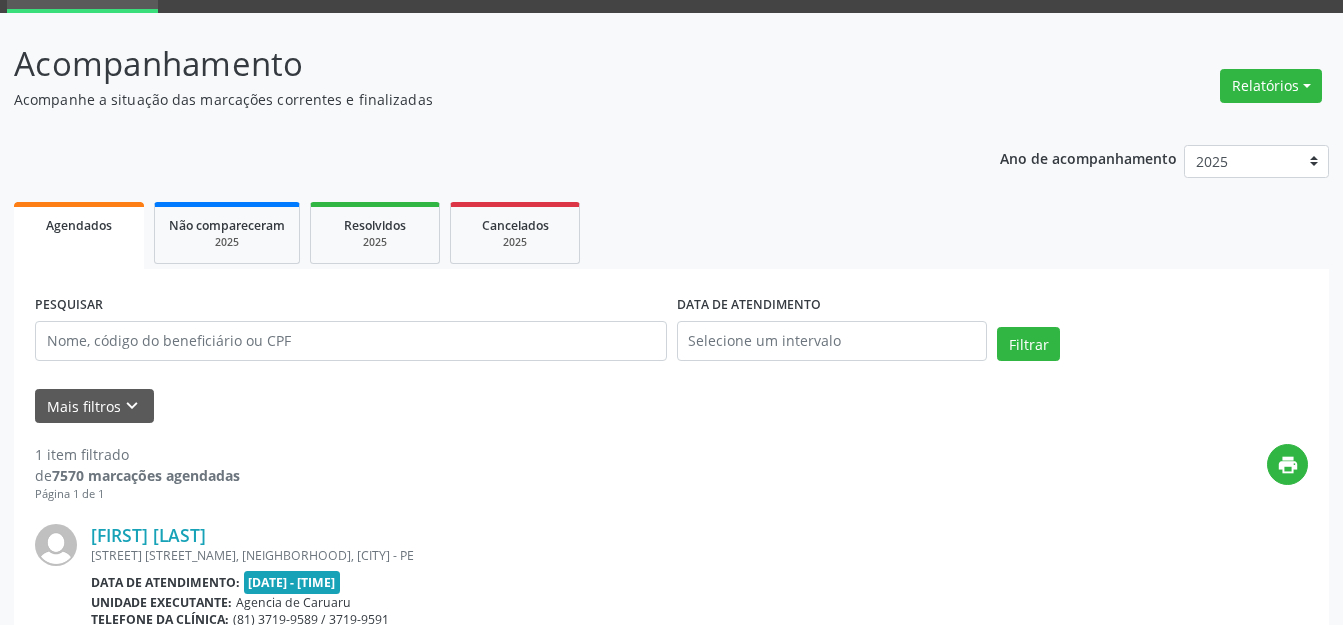 click on "PESQUISAR" at bounding box center (351, 332) 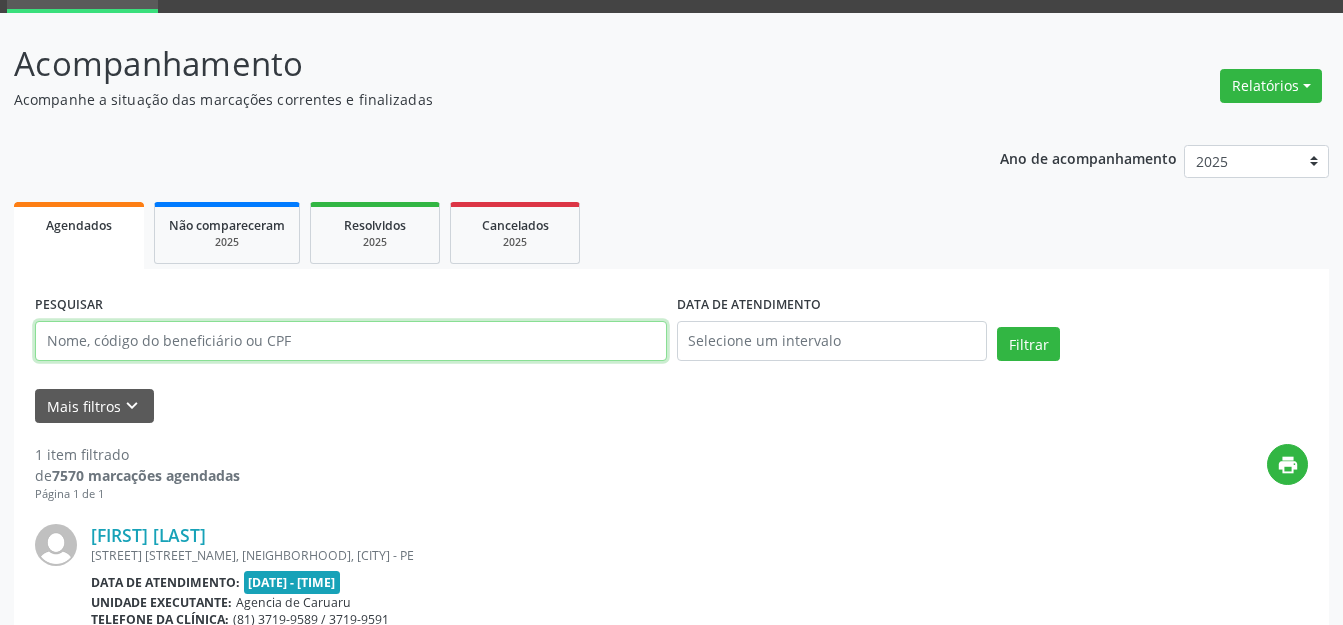 click at bounding box center (351, 341) 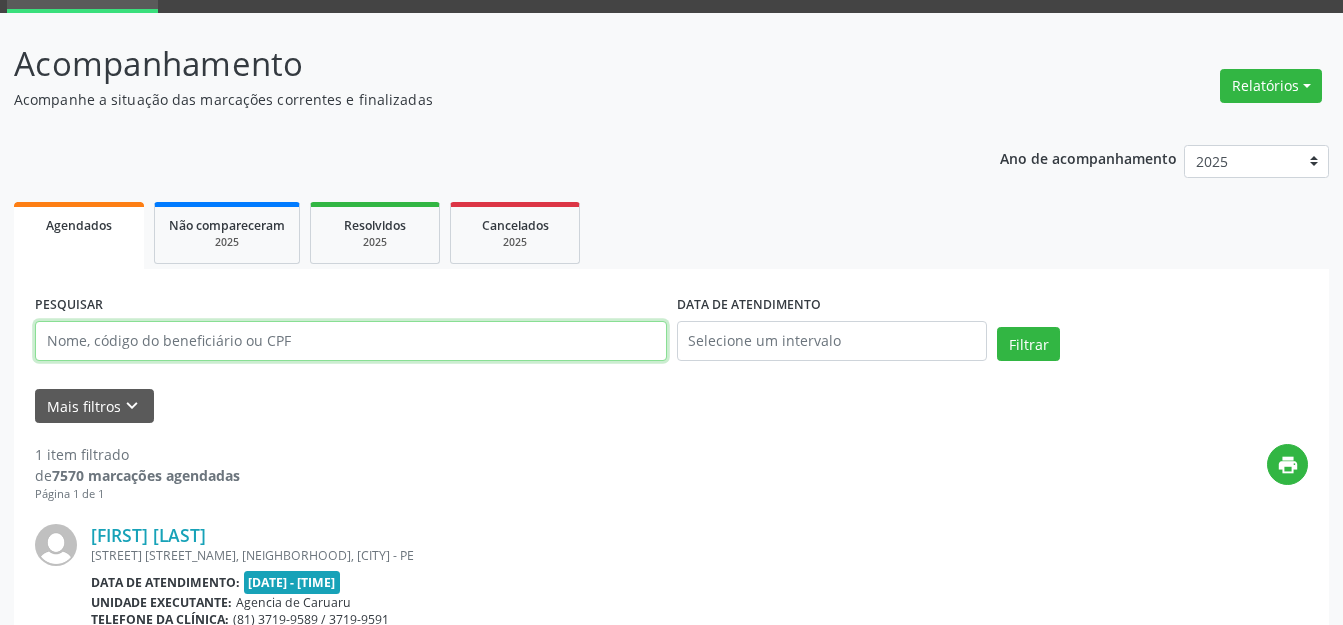 click at bounding box center [351, 341] 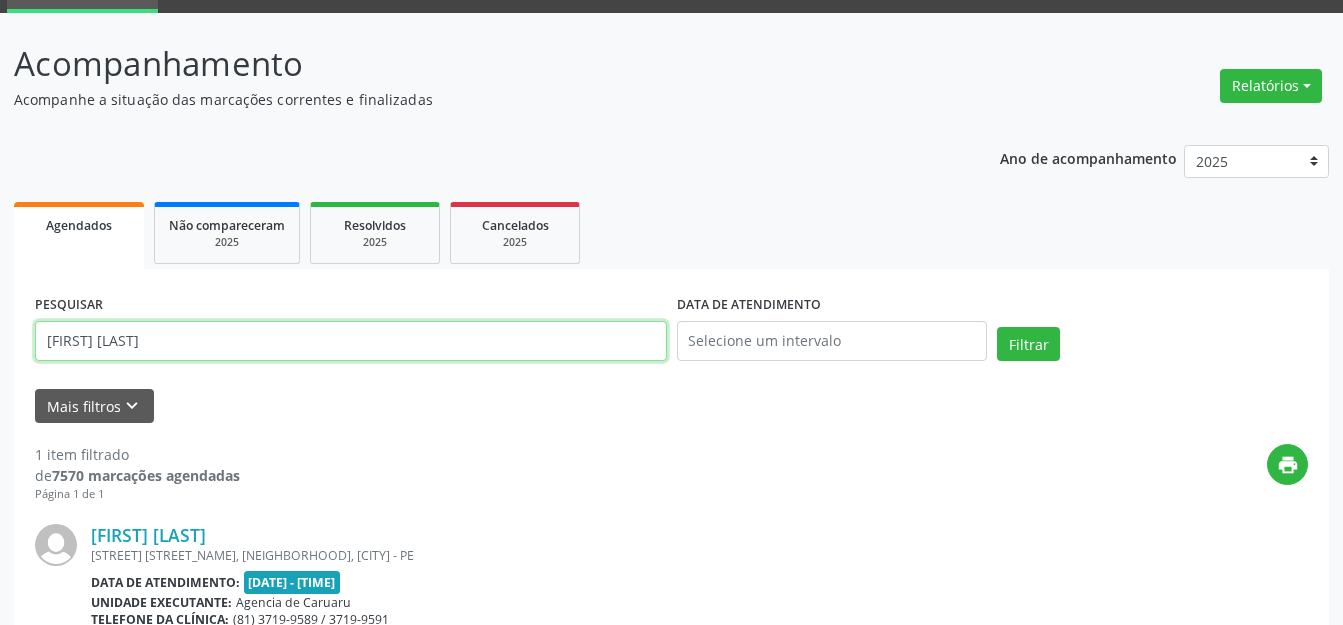 click on "[FIRST] [LAST]" at bounding box center (351, 341) 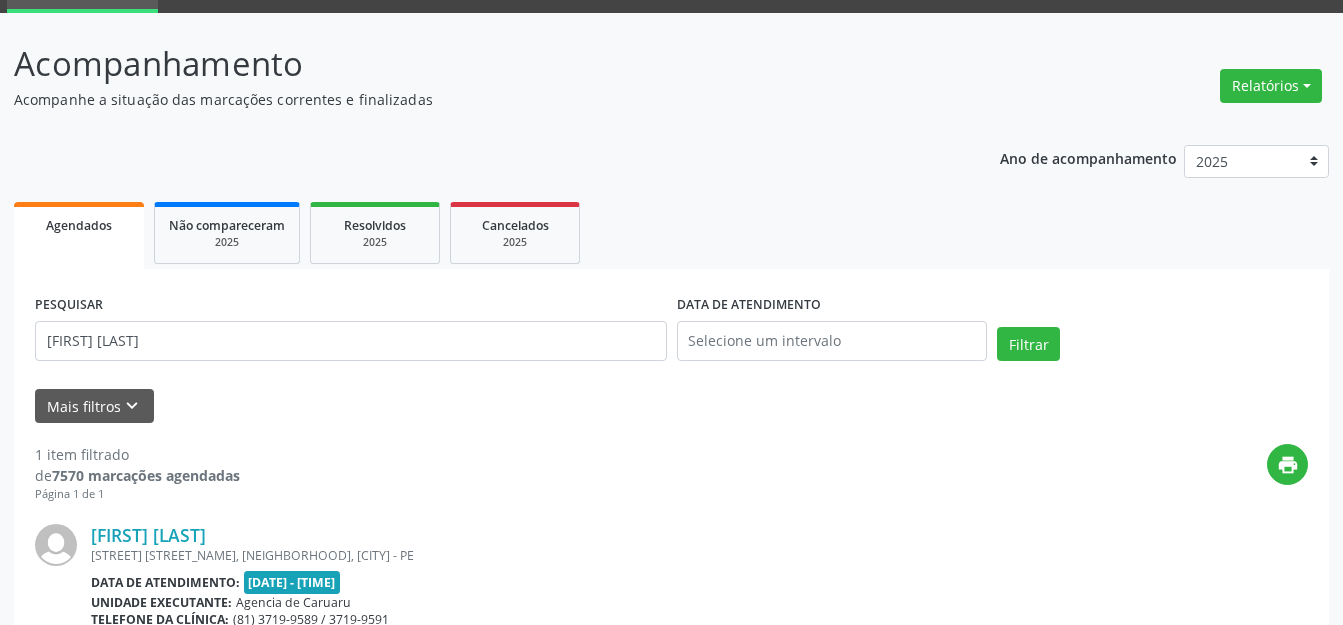 click on "Filtrar" at bounding box center [1152, 351] 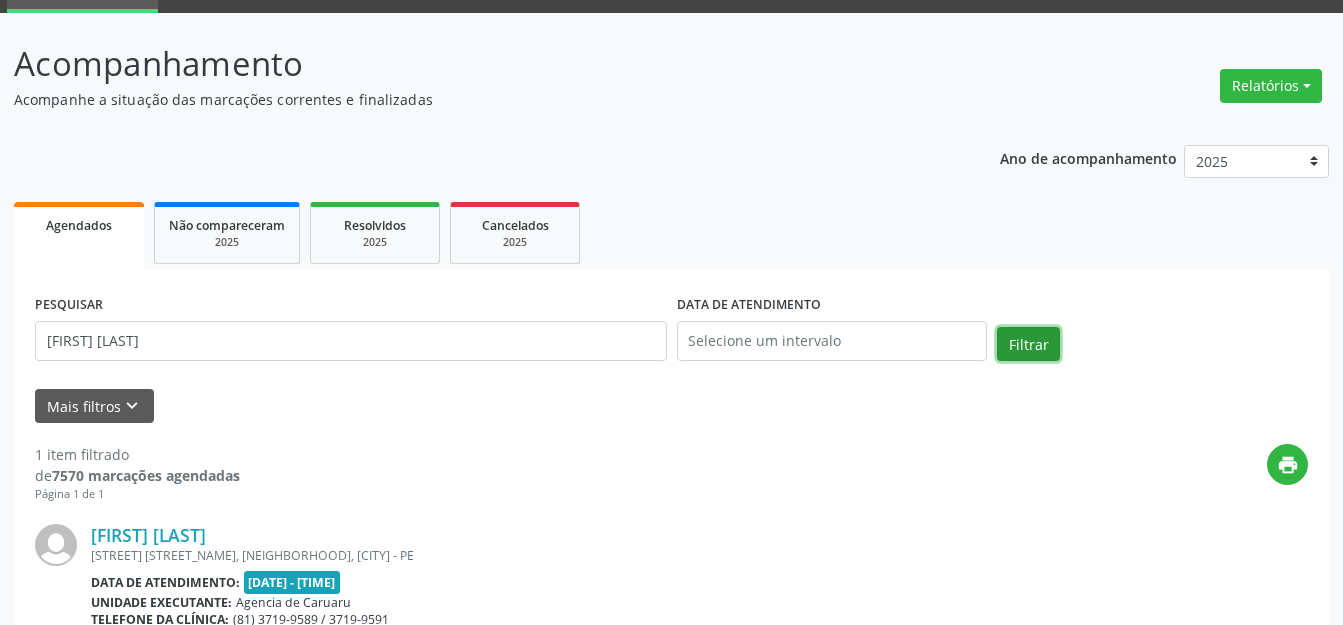 click on "Filtrar" at bounding box center (1028, 344) 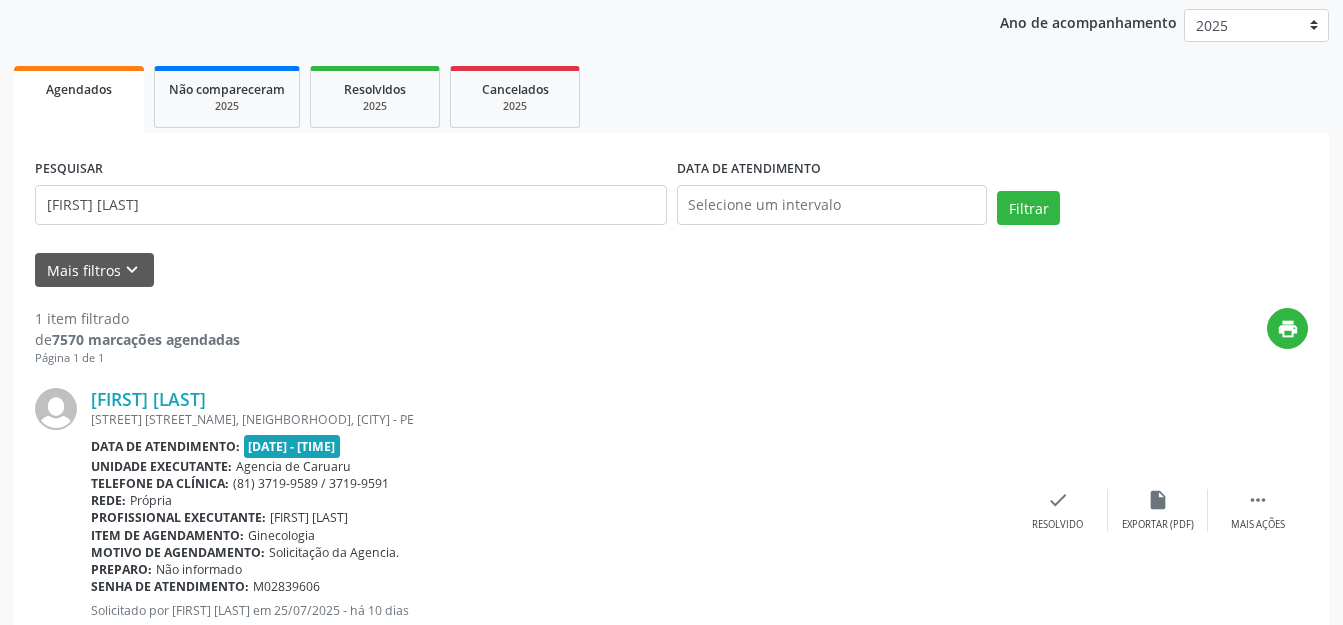scroll, scrollTop: 297, scrollLeft: 0, axis: vertical 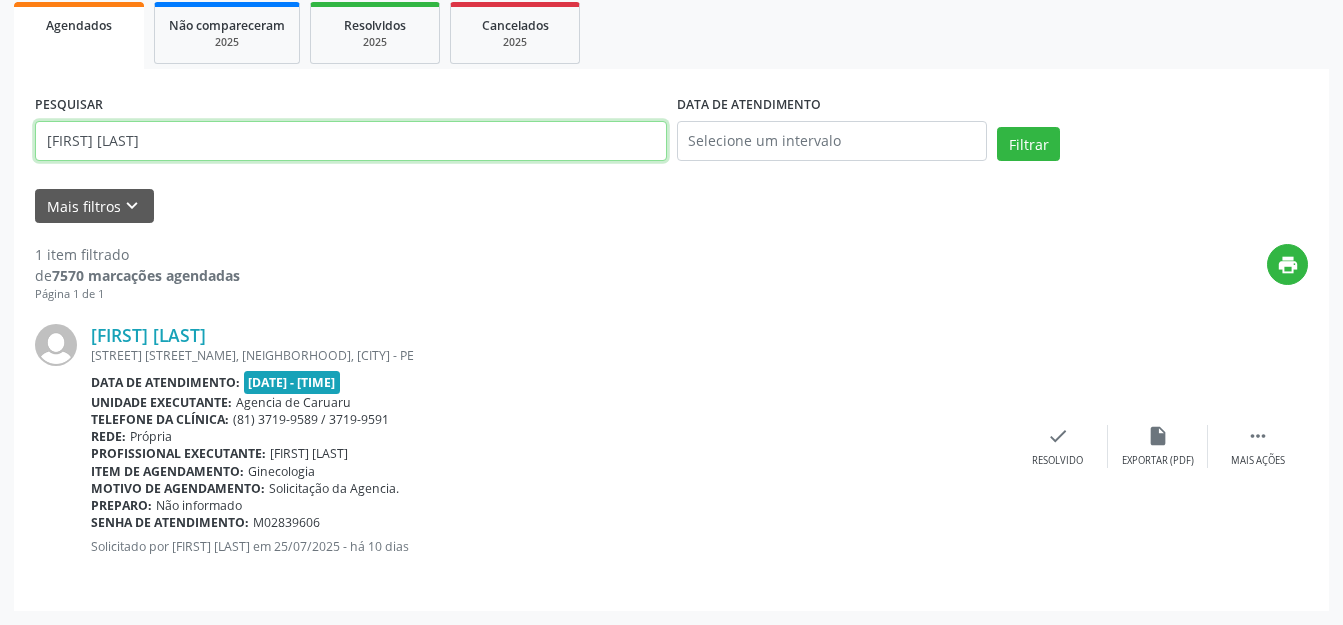 drag, startPoint x: 344, startPoint y: 141, endPoint x: 0, endPoint y: 158, distance: 344.4198 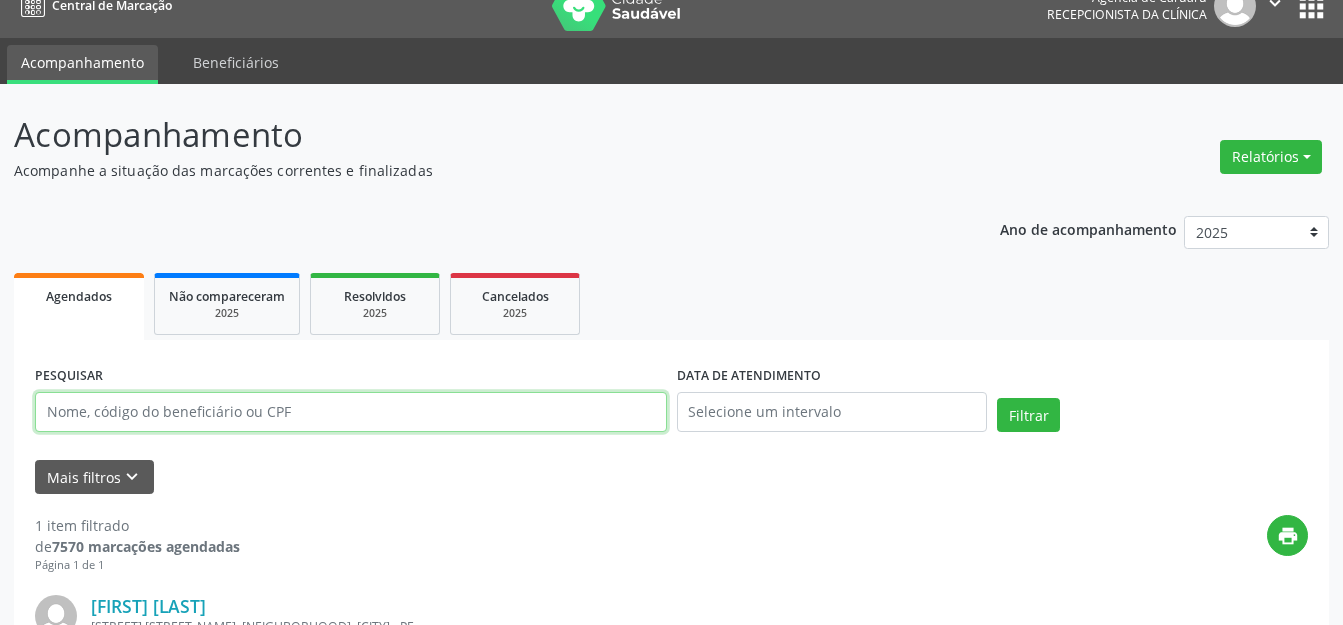 scroll, scrollTop: 0, scrollLeft: 0, axis: both 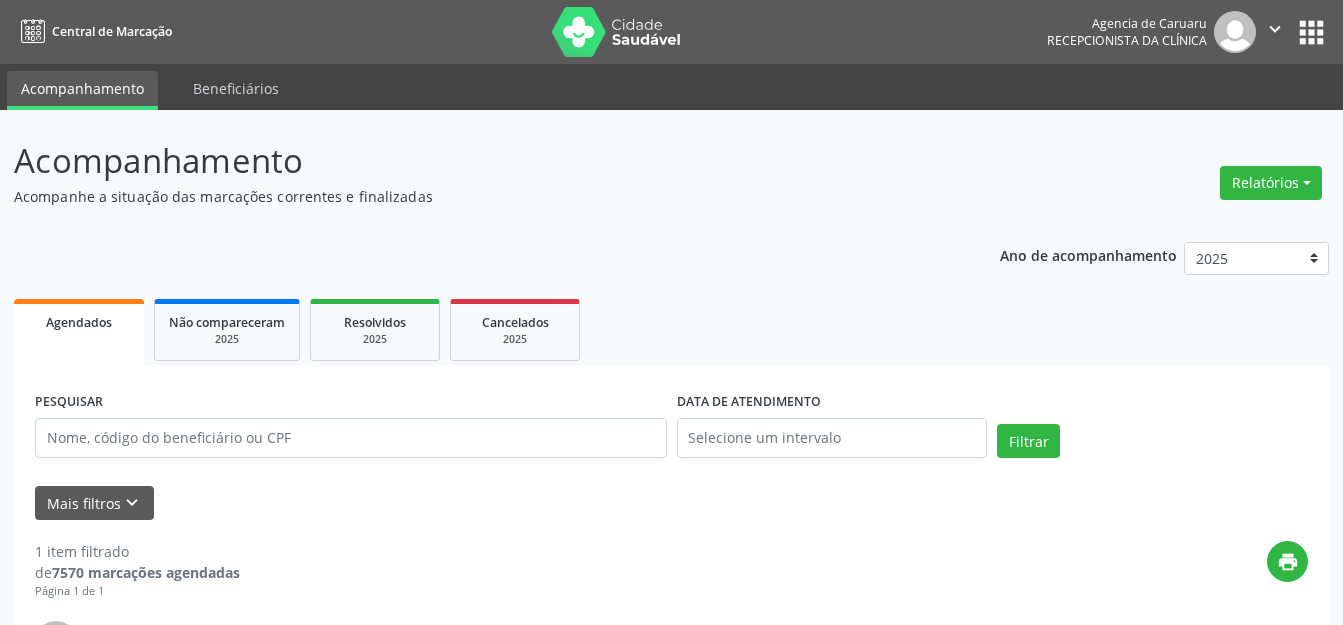 click on "PESQUISAR" at bounding box center (351, 429) 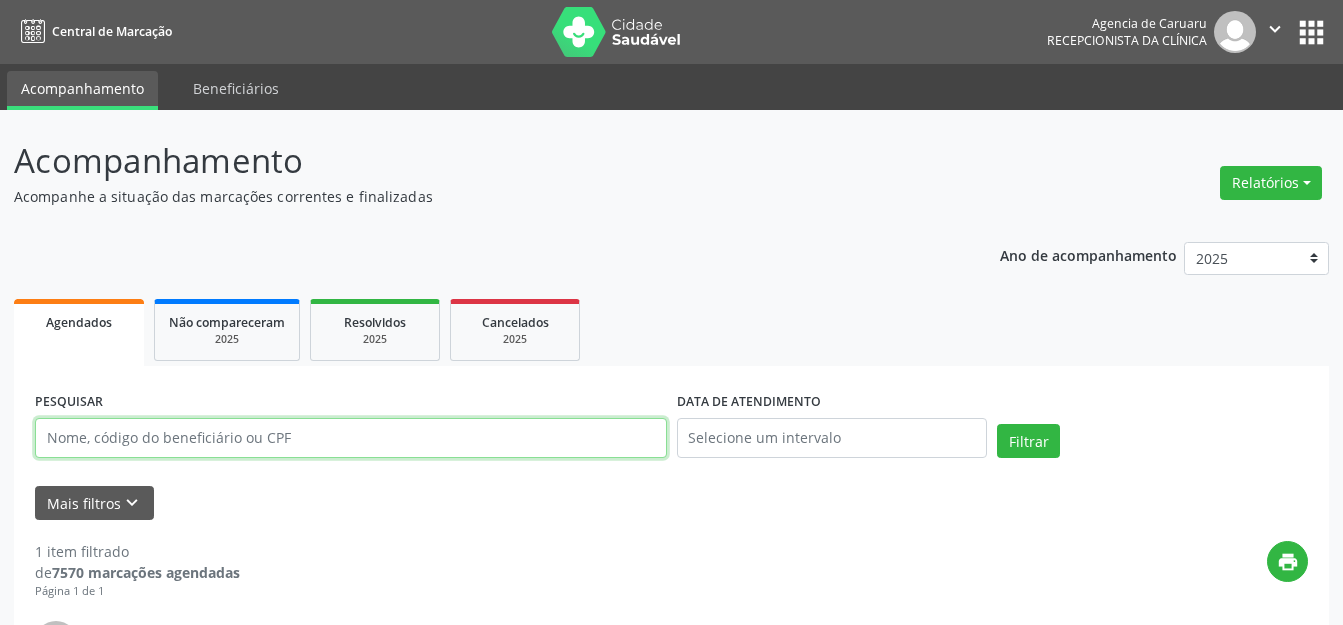 click at bounding box center [351, 438] 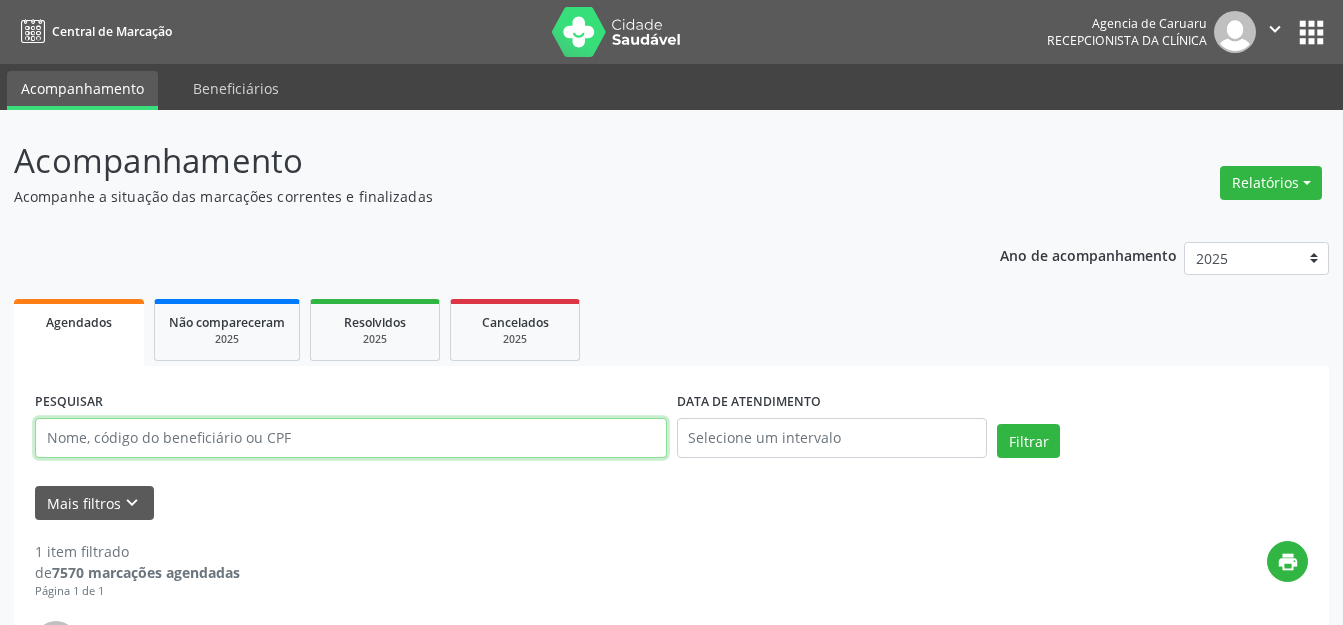 click at bounding box center (351, 438) 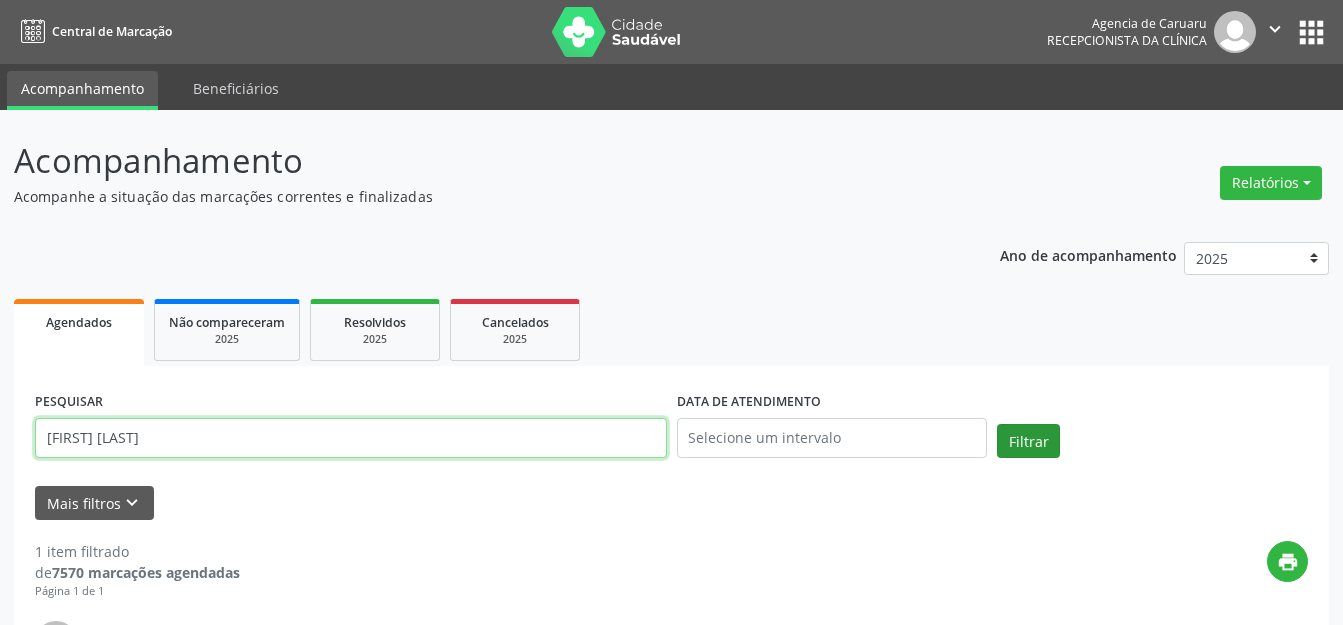 type on "[FIRST] [LAST]" 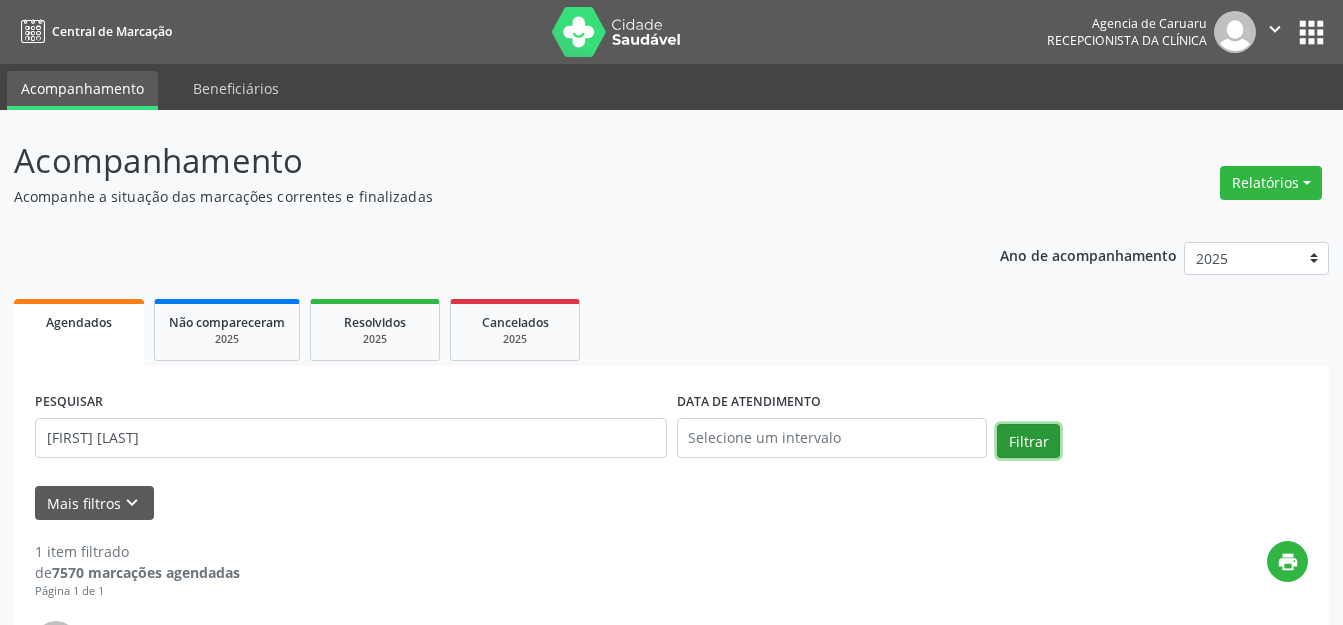 click on "Filtrar" at bounding box center (1028, 441) 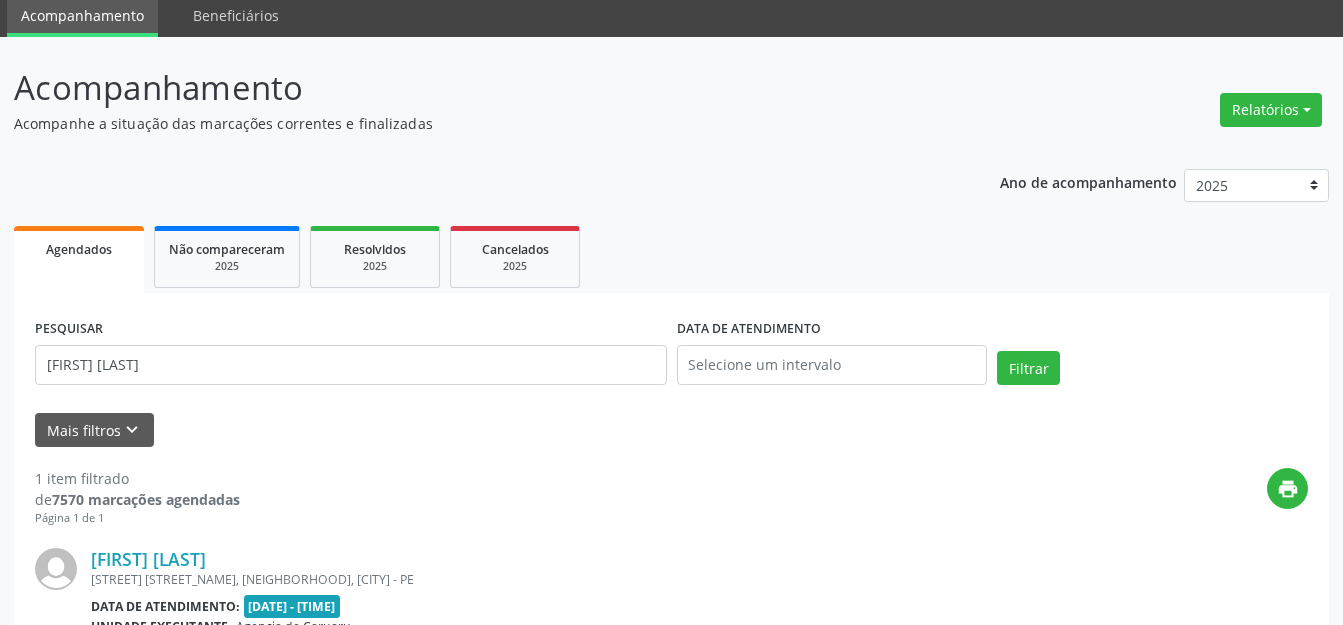 scroll, scrollTop: 297, scrollLeft: 0, axis: vertical 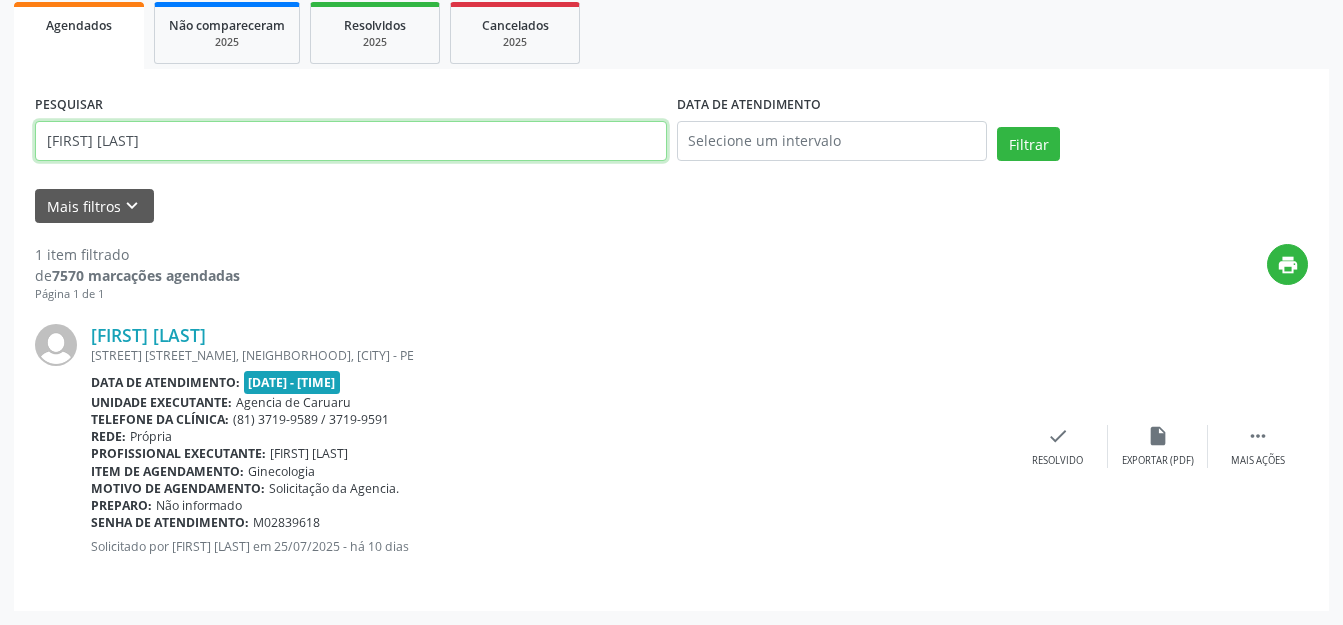 drag, startPoint x: 321, startPoint y: 135, endPoint x: 0, endPoint y: 133, distance: 321.00623 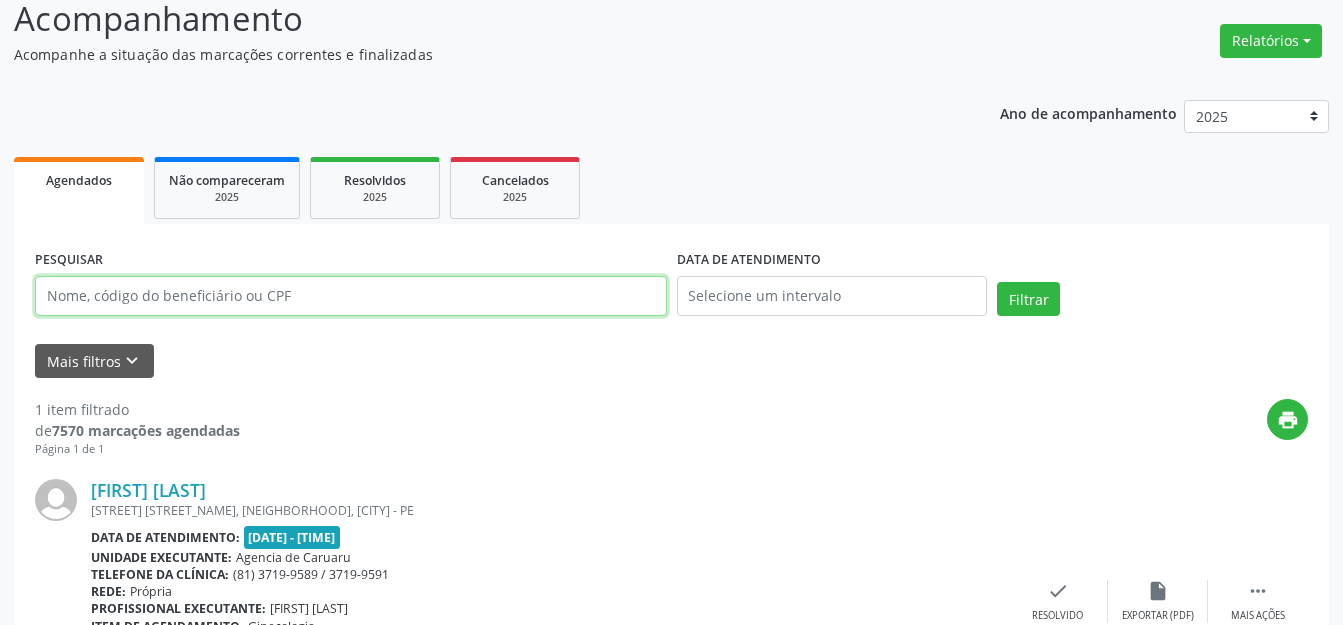 scroll, scrollTop: 0, scrollLeft: 0, axis: both 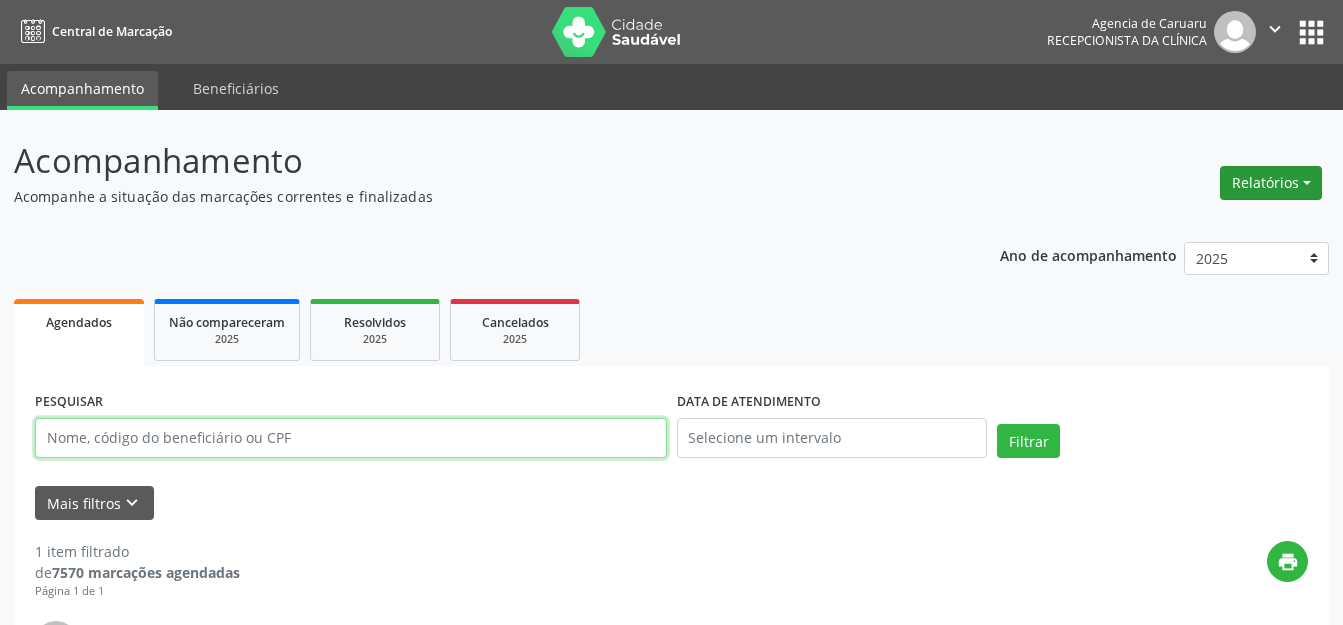 click on "Relatórios" at bounding box center (1271, 183) 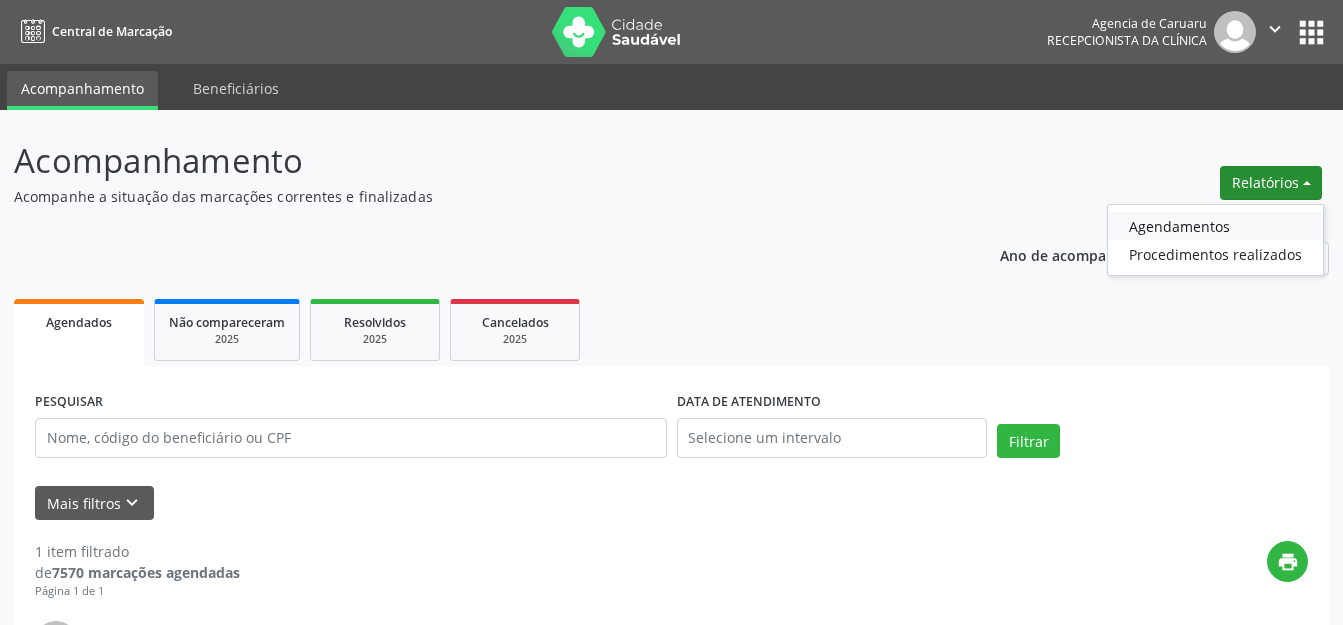 click on "Agendamentos" at bounding box center [1215, 226] 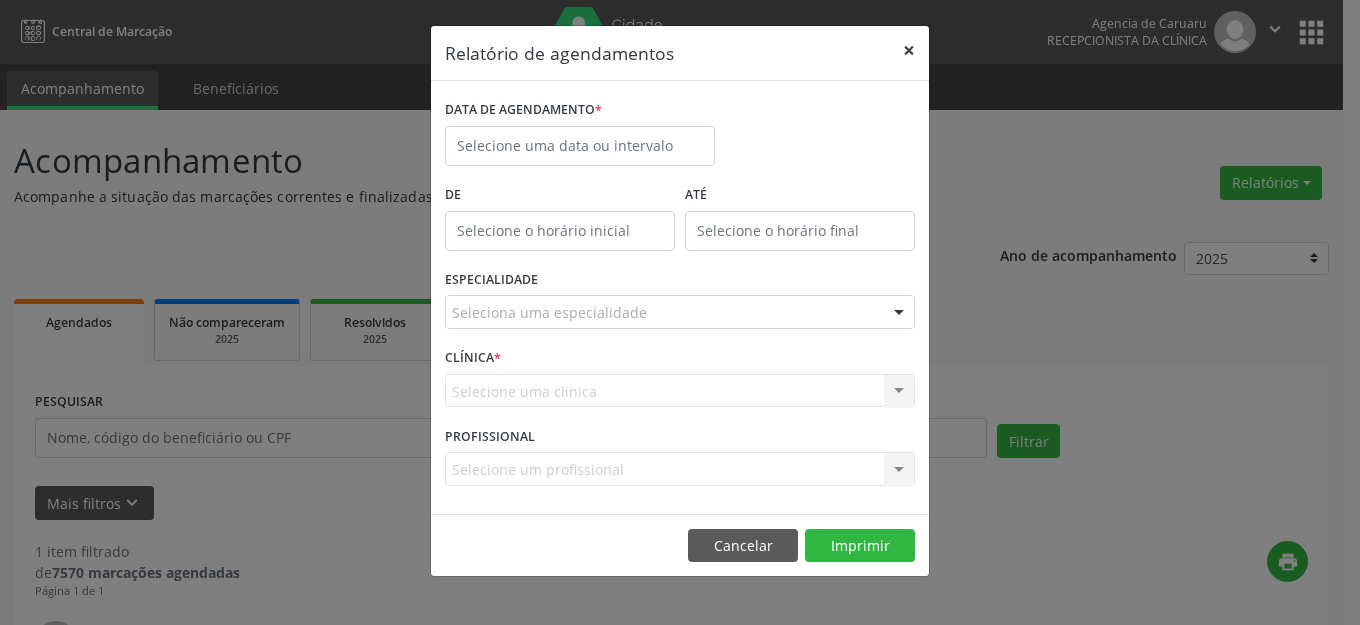 click on "×" at bounding box center (909, 50) 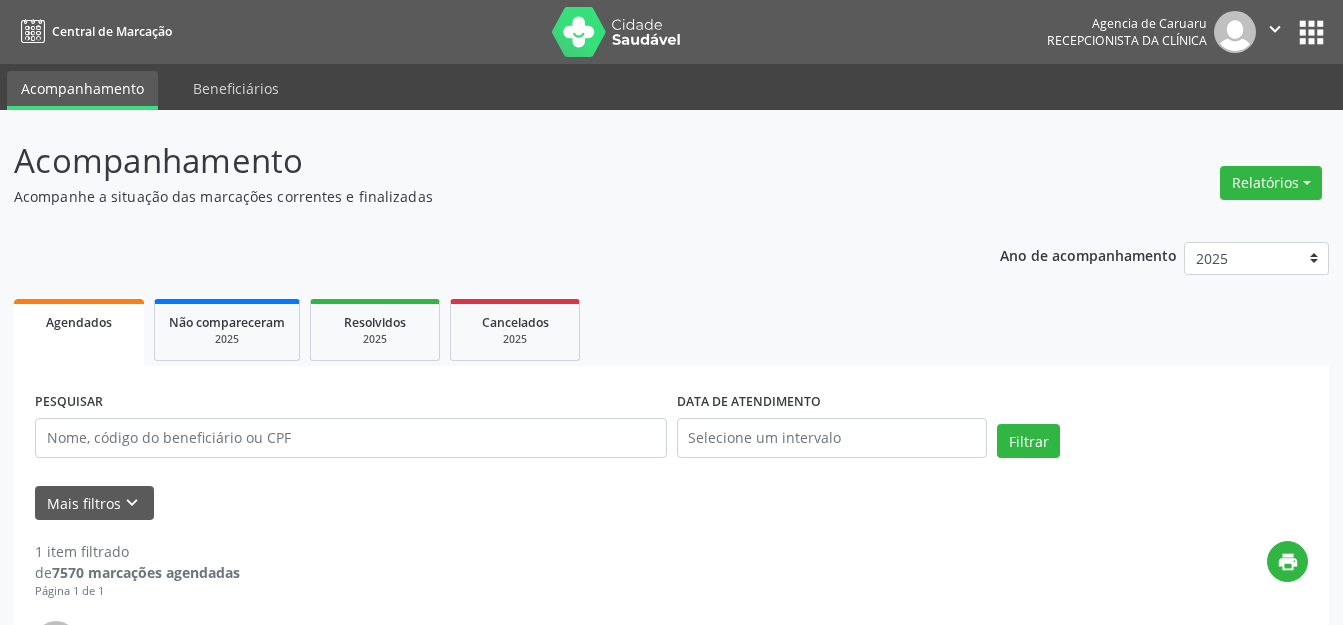 click on "PESQUISAR" at bounding box center [351, 429] 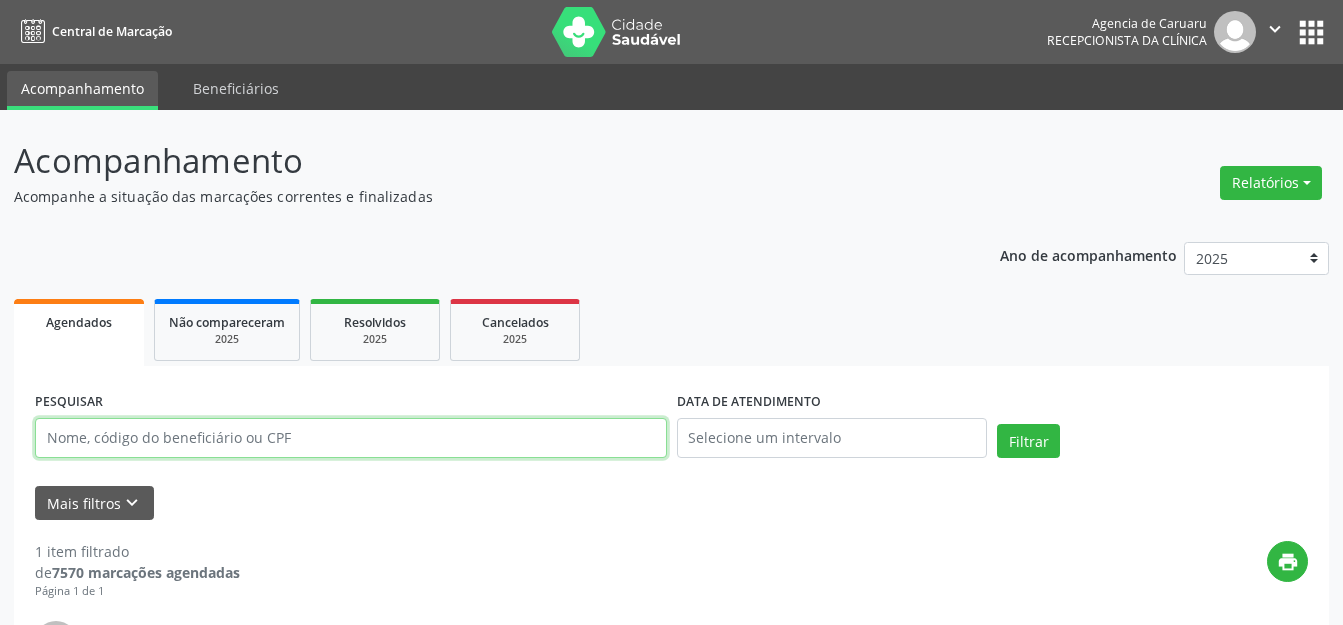 click at bounding box center (351, 438) 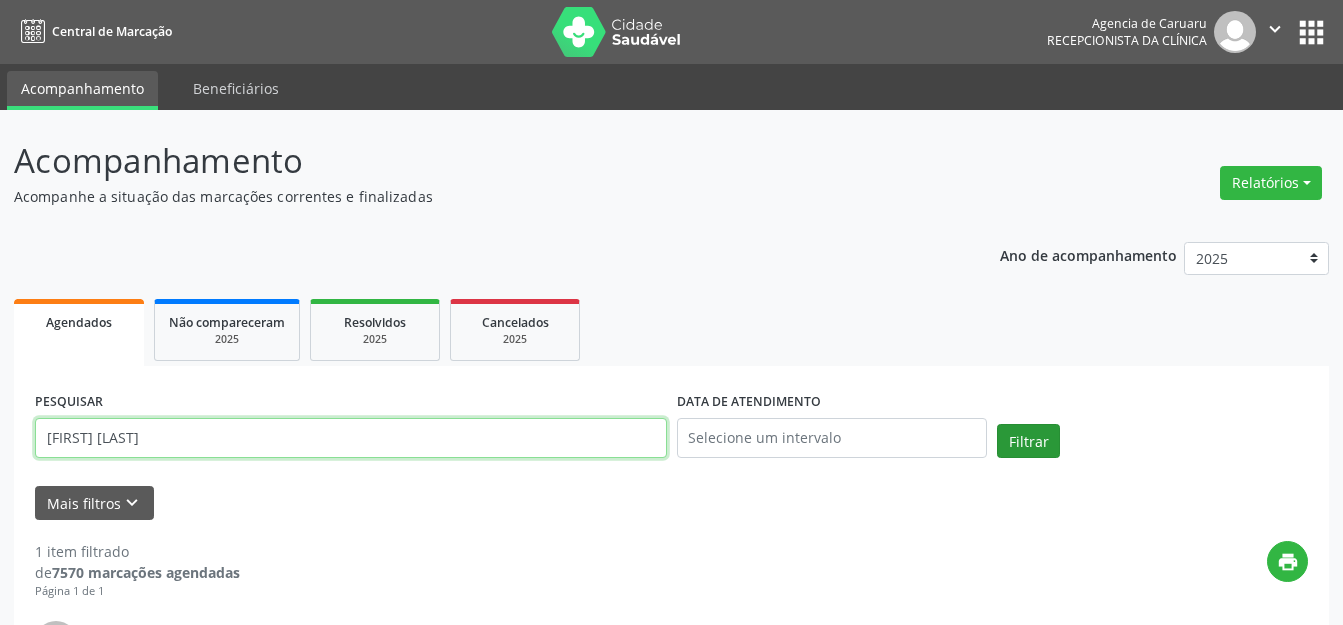 type on "[FIRST] [LAST]" 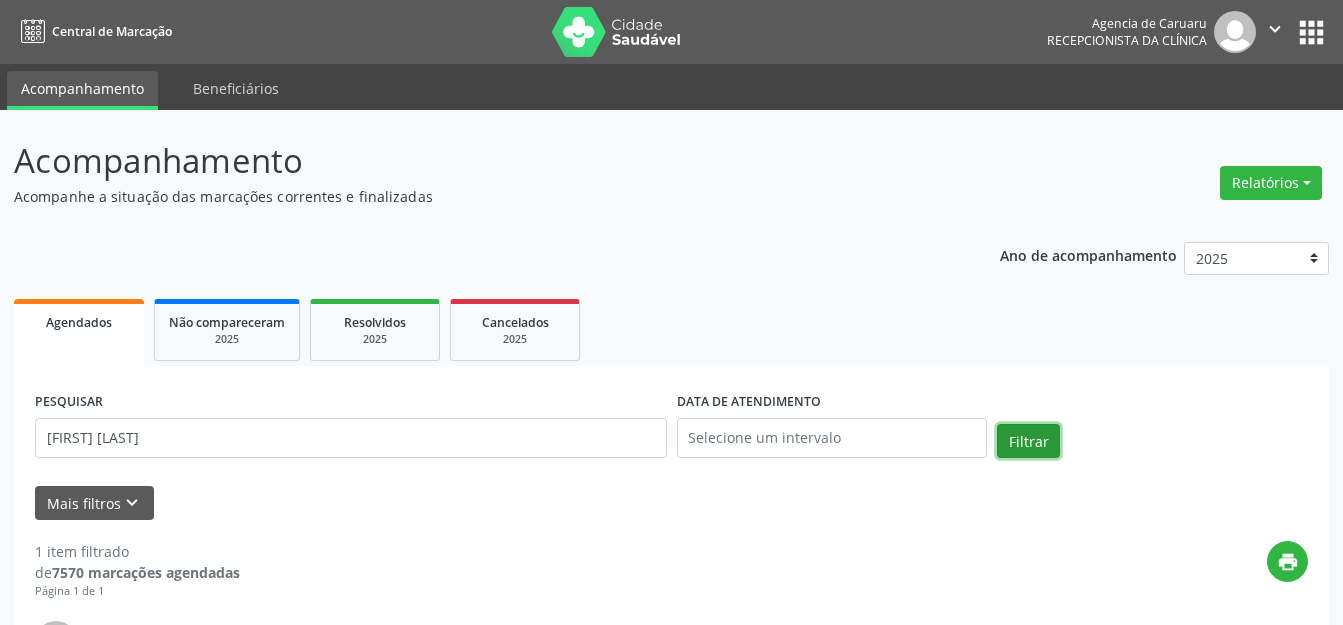click on "Filtrar" at bounding box center [1028, 441] 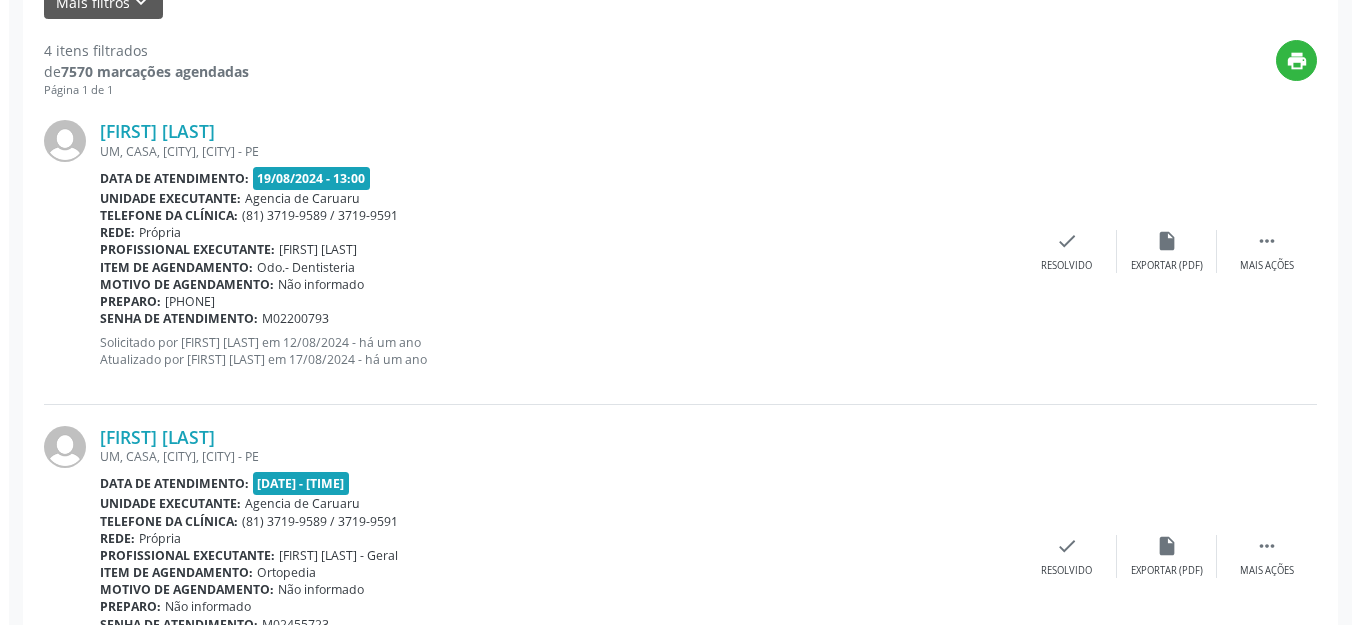 scroll, scrollTop: 496, scrollLeft: 0, axis: vertical 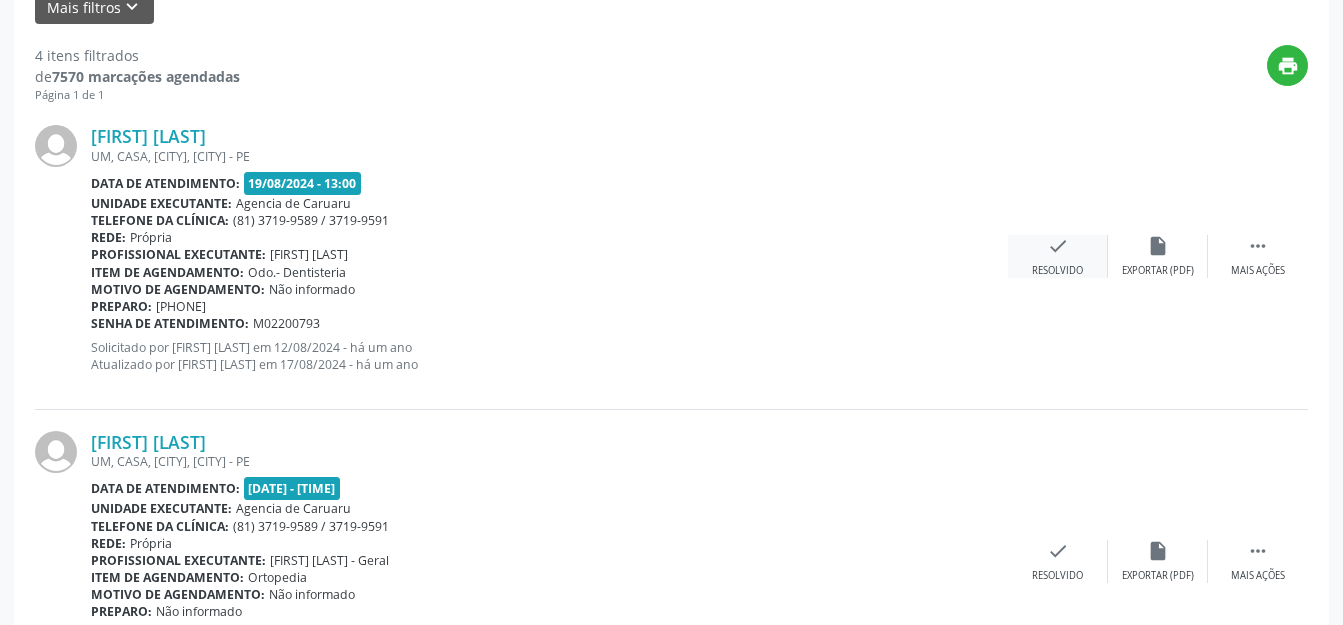 click on "check
Resolvido" at bounding box center (1058, 256) 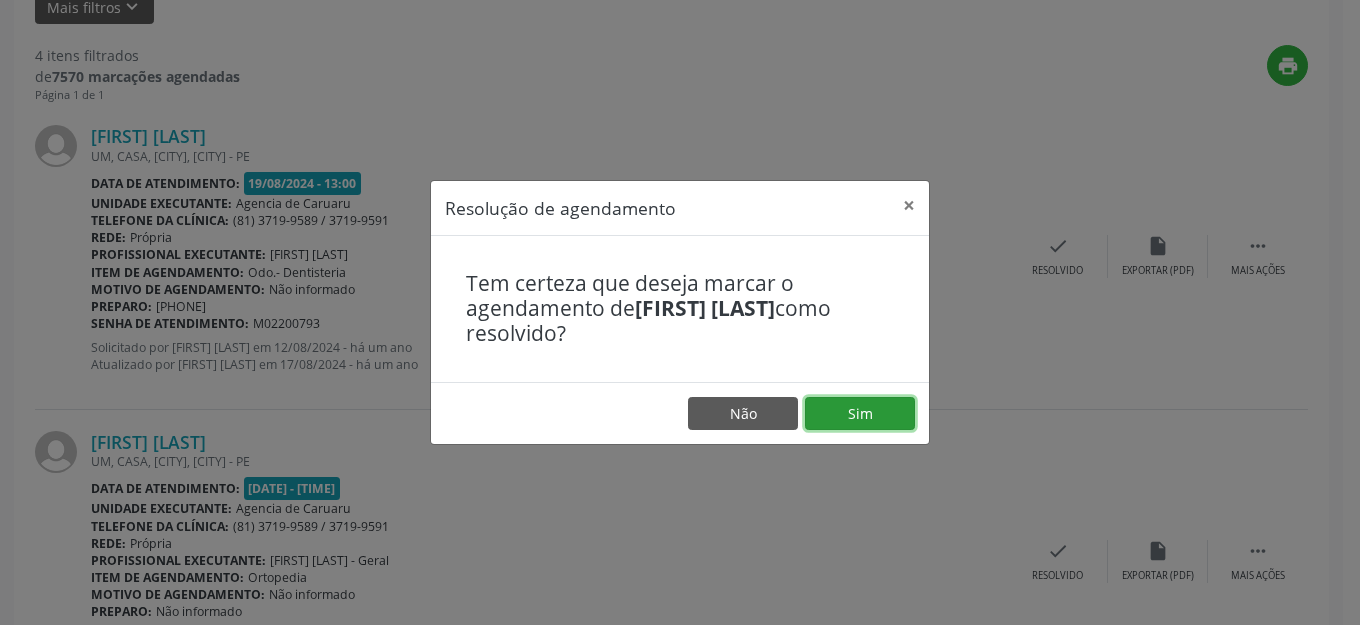 click on "Sim" at bounding box center (860, 414) 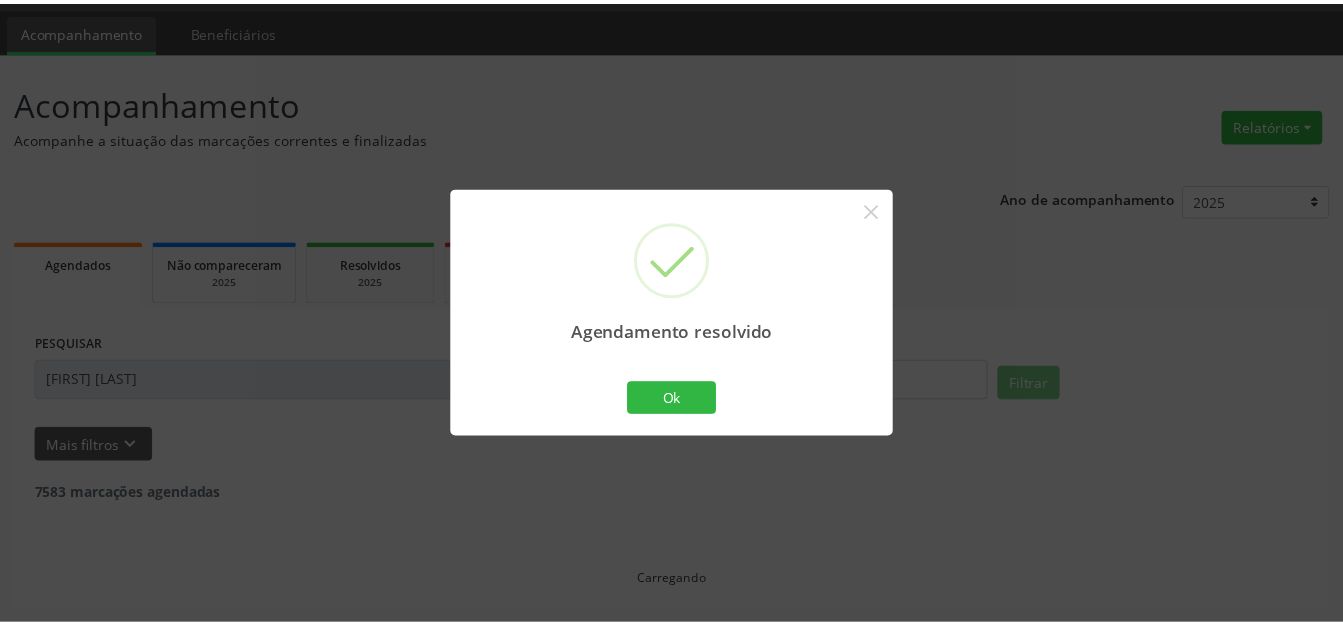 scroll, scrollTop: 58, scrollLeft: 0, axis: vertical 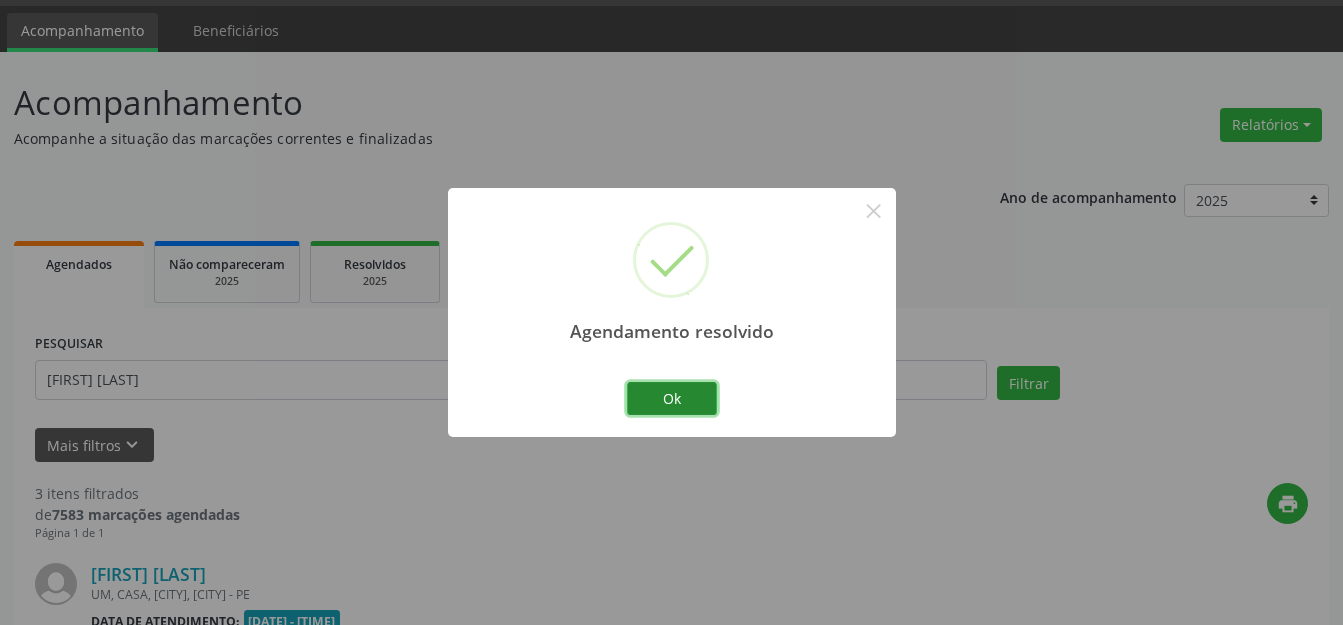 click on "Ok" at bounding box center (672, 399) 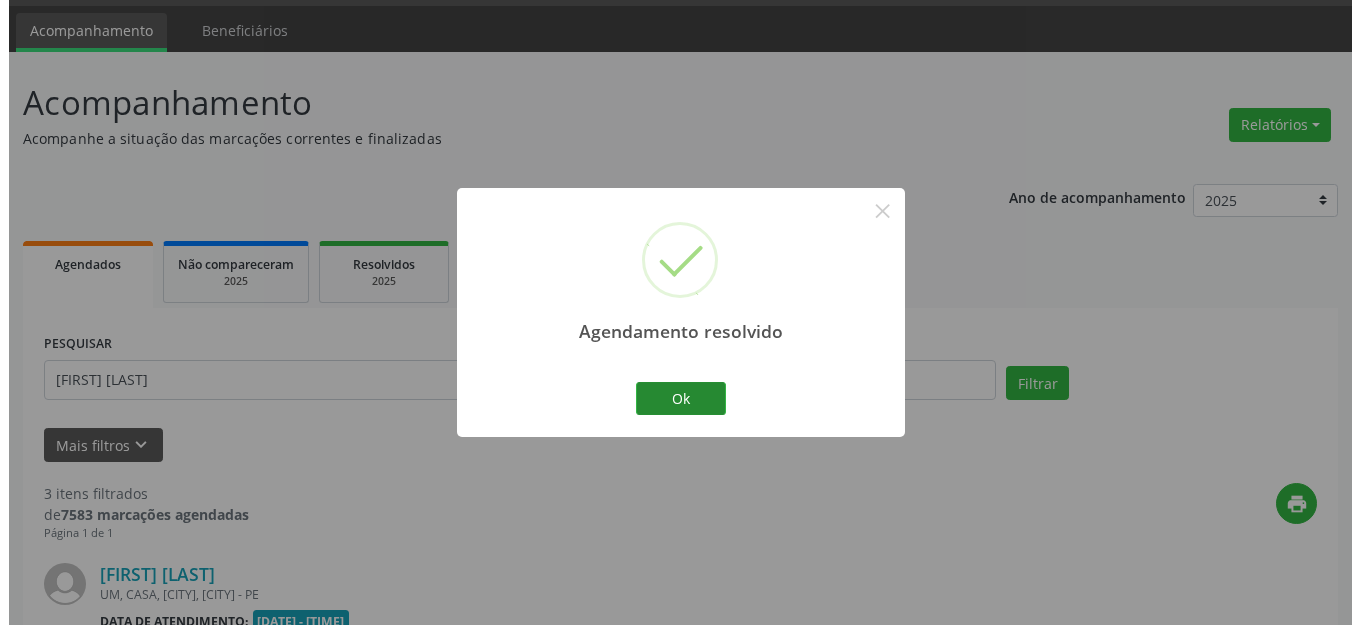 scroll, scrollTop: 496, scrollLeft: 0, axis: vertical 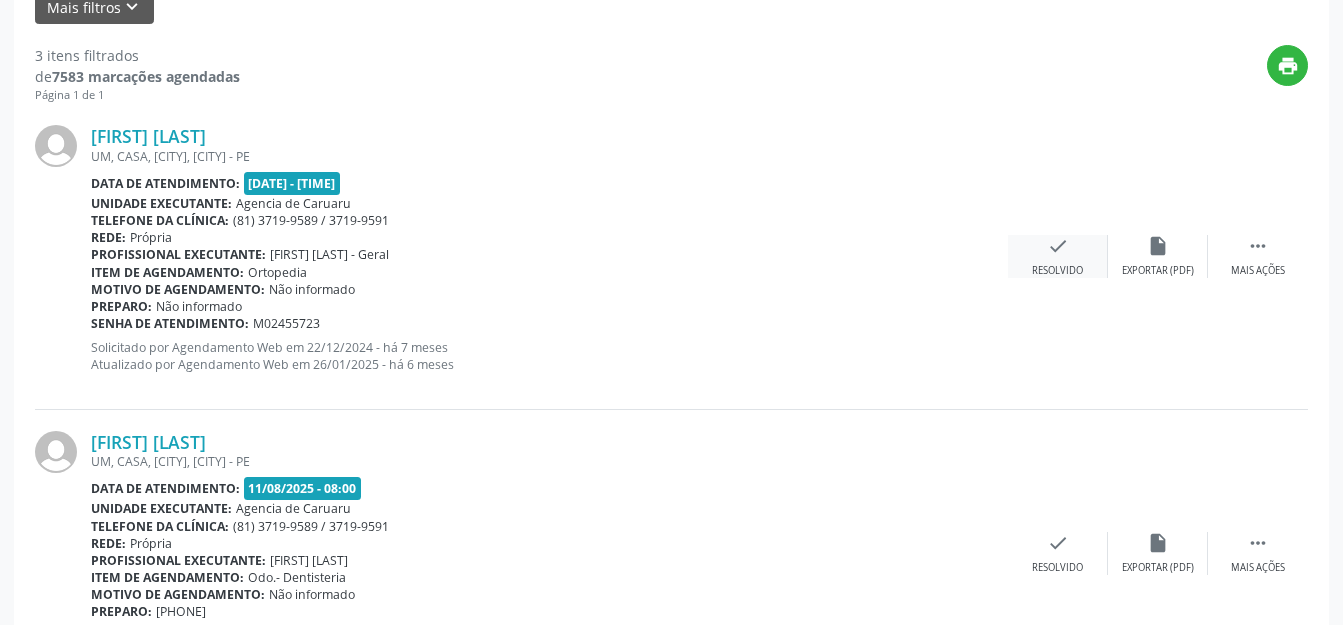 click on "check
Resolvido" at bounding box center (1058, 256) 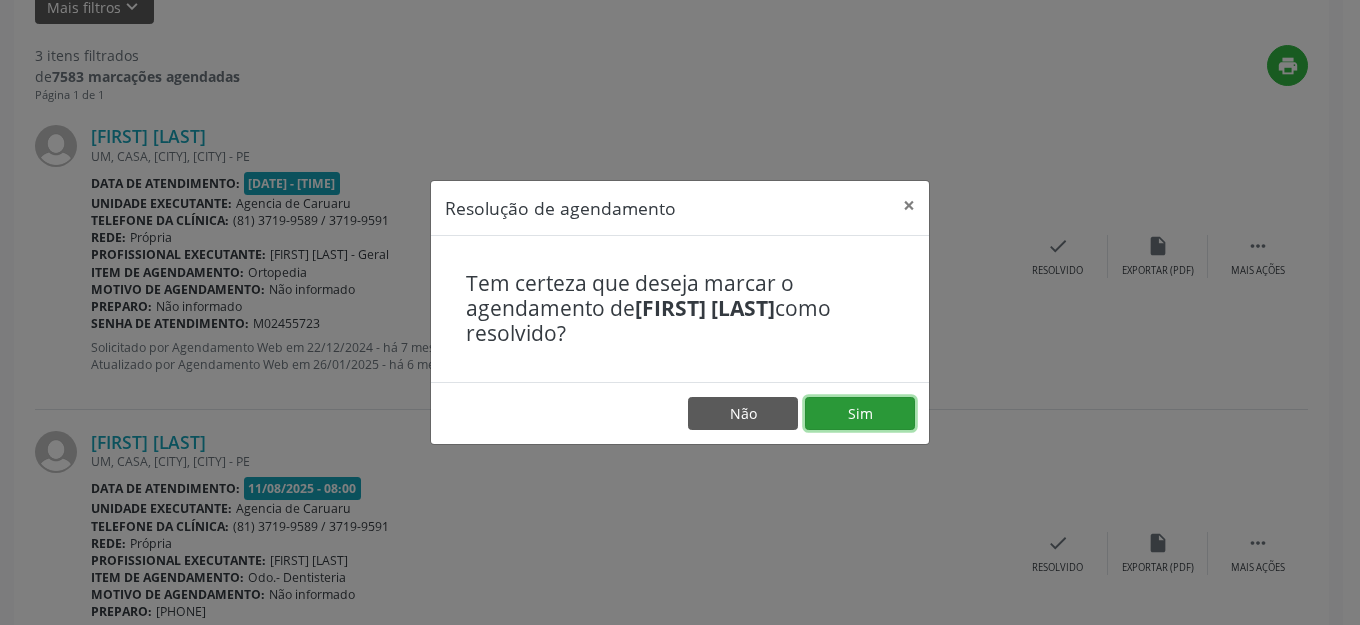 click on "Sim" at bounding box center [860, 414] 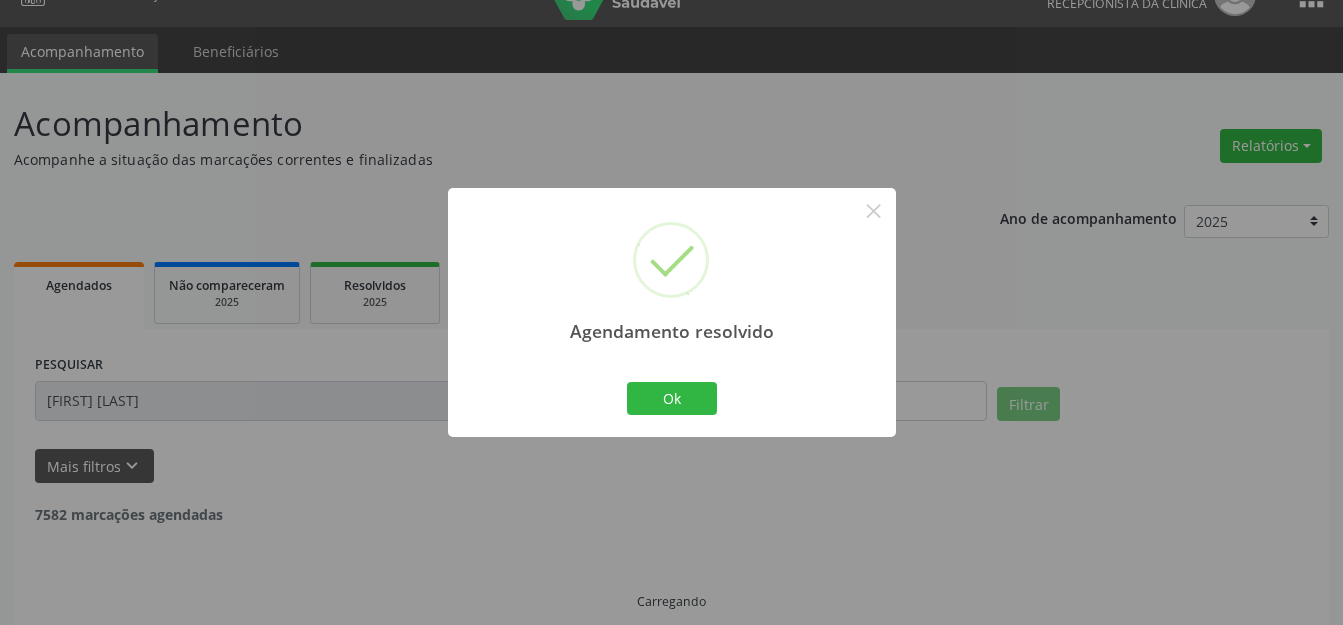 scroll, scrollTop: 58, scrollLeft: 0, axis: vertical 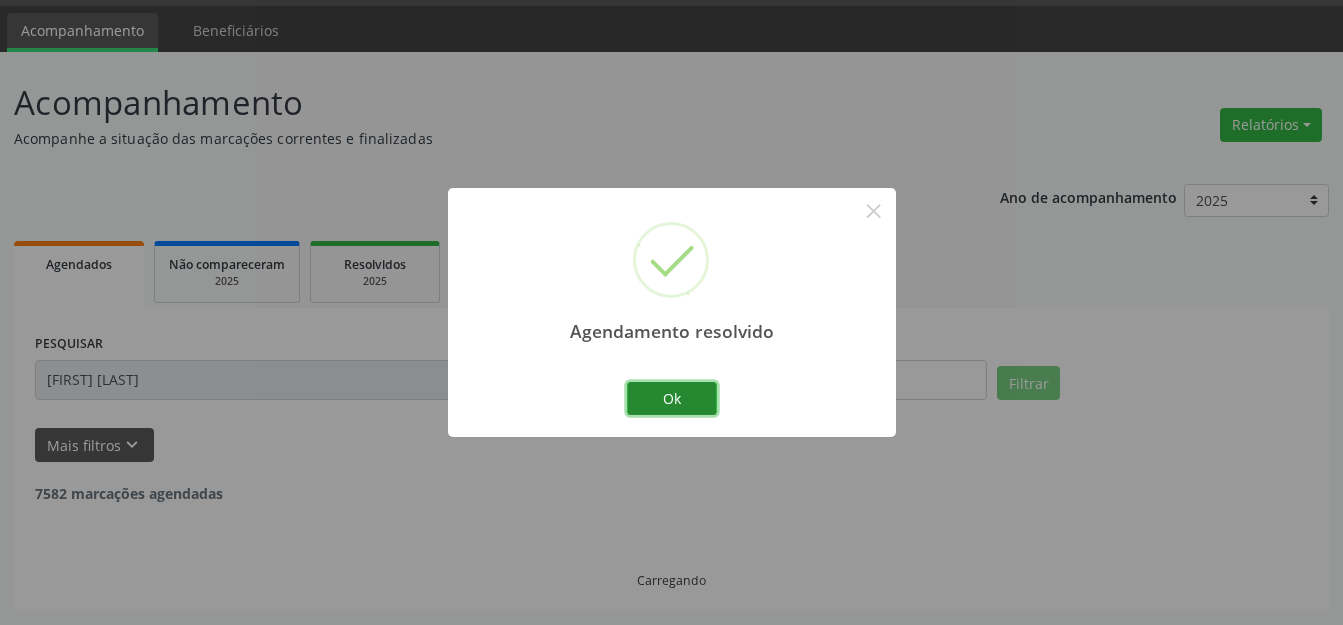 click on "Ok" at bounding box center [672, 399] 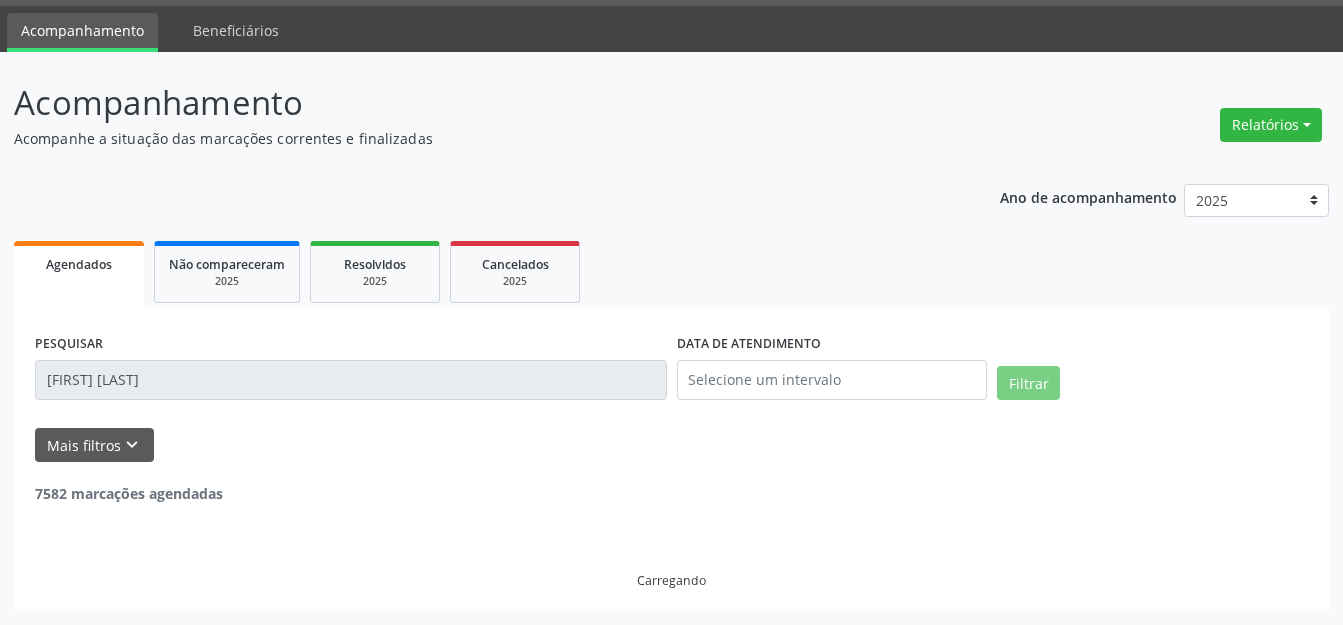click on "[FIRST] [LAST]" at bounding box center [351, 380] 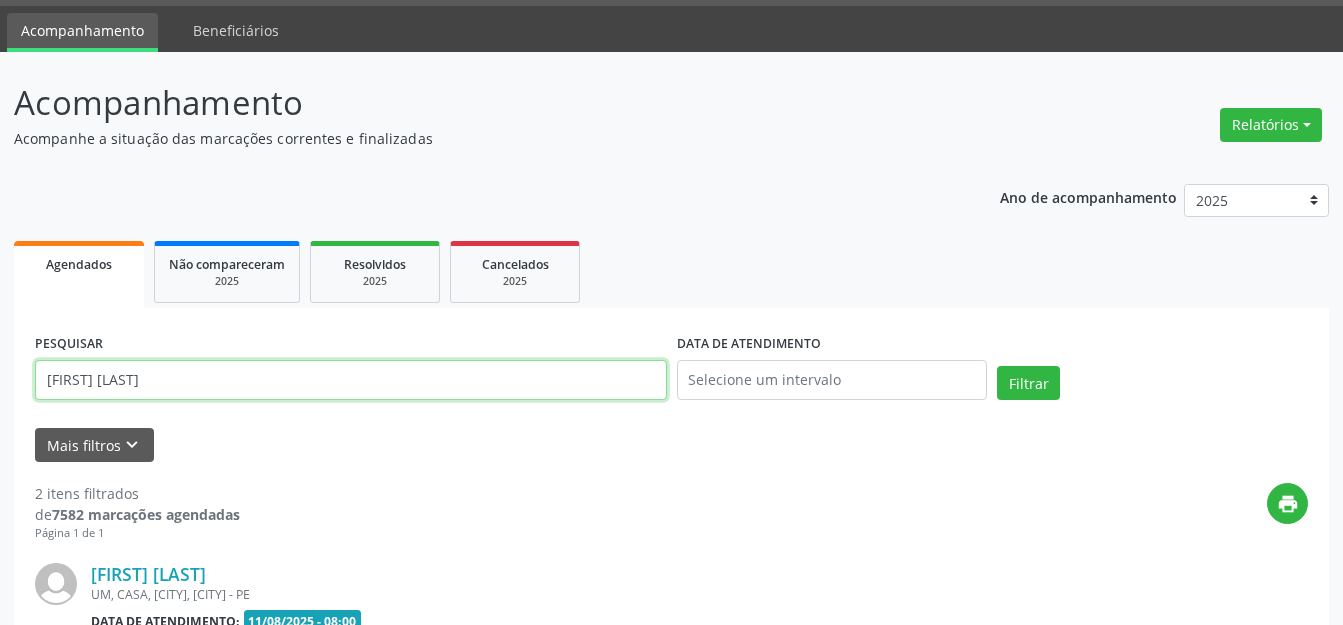 drag, startPoint x: 426, startPoint y: 364, endPoint x: 0, endPoint y: 369, distance: 426.02933 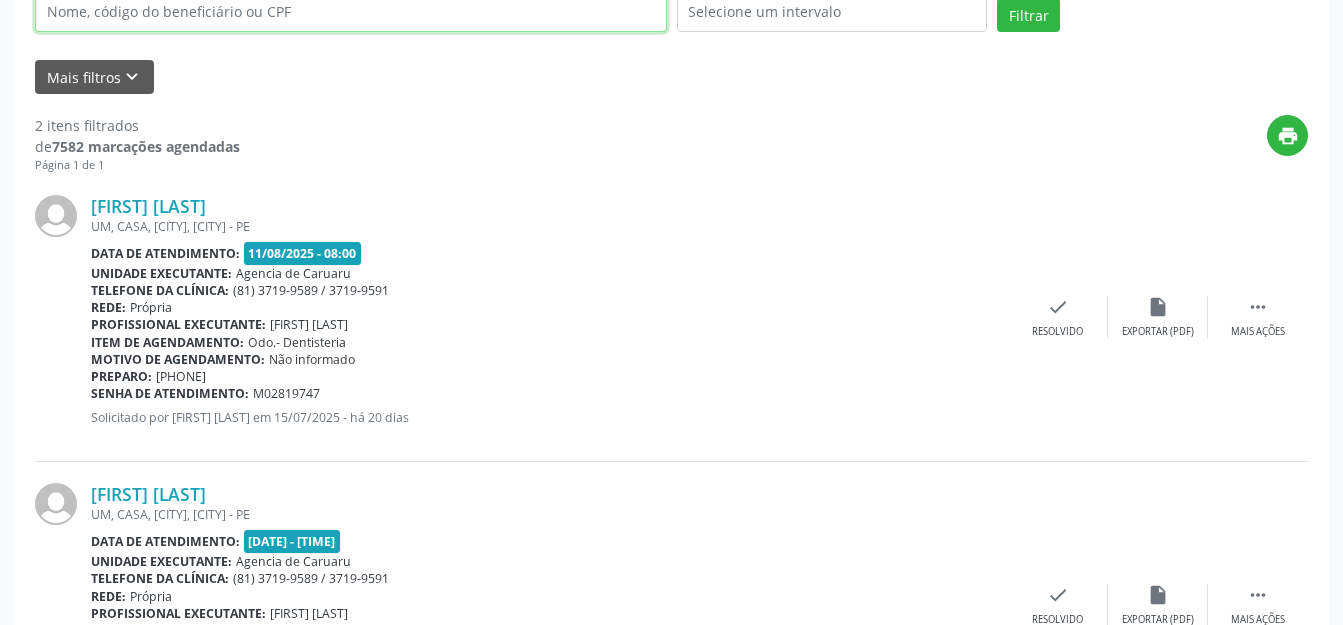 scroll, scrollTop: 458, scrollLeft: 0, axis: vertical 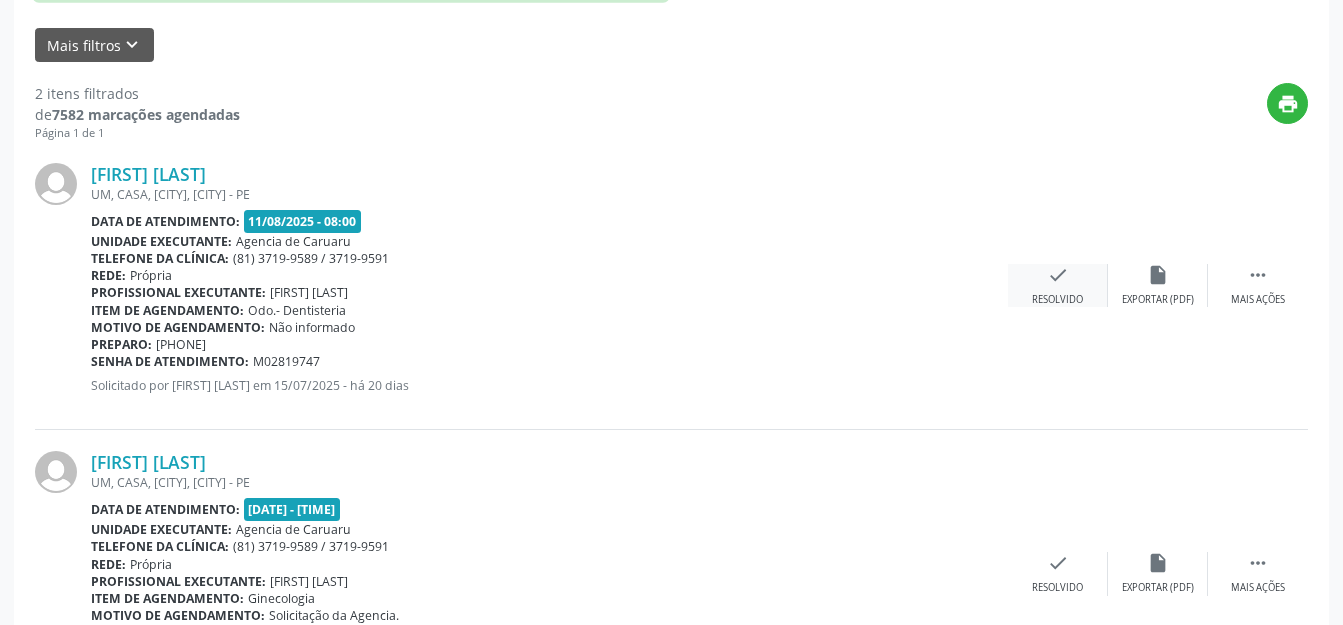 type 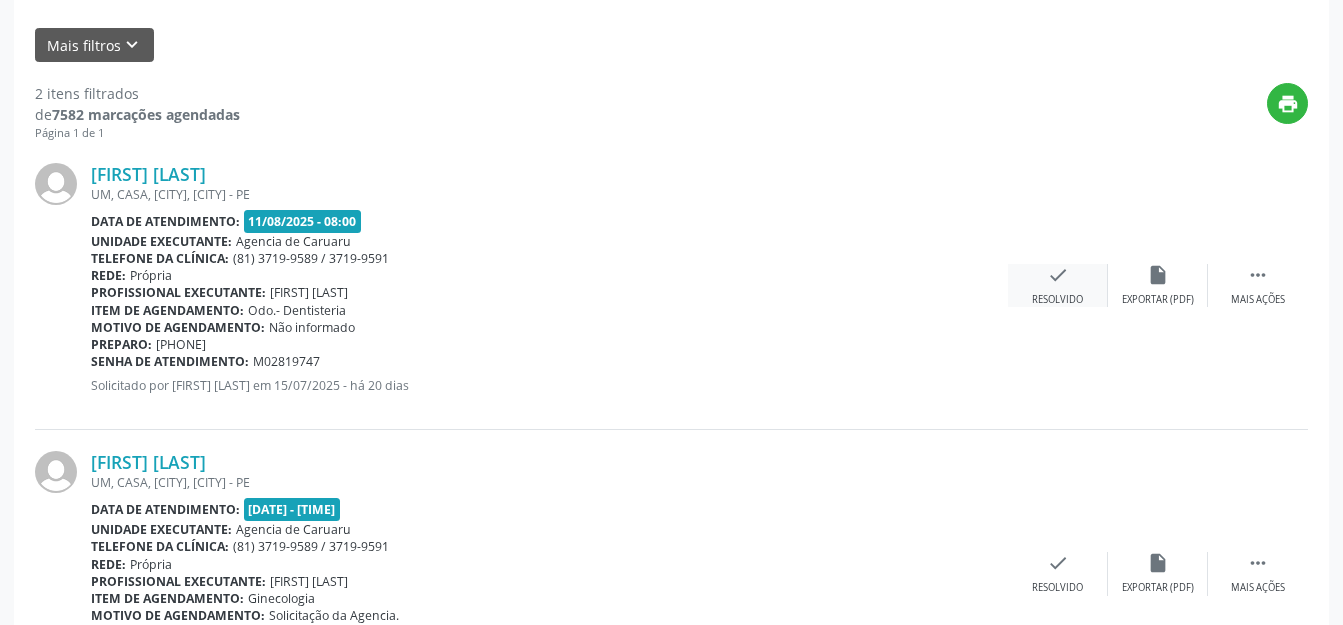click on "check
Resolvido" at bounding box center [1058, 285] 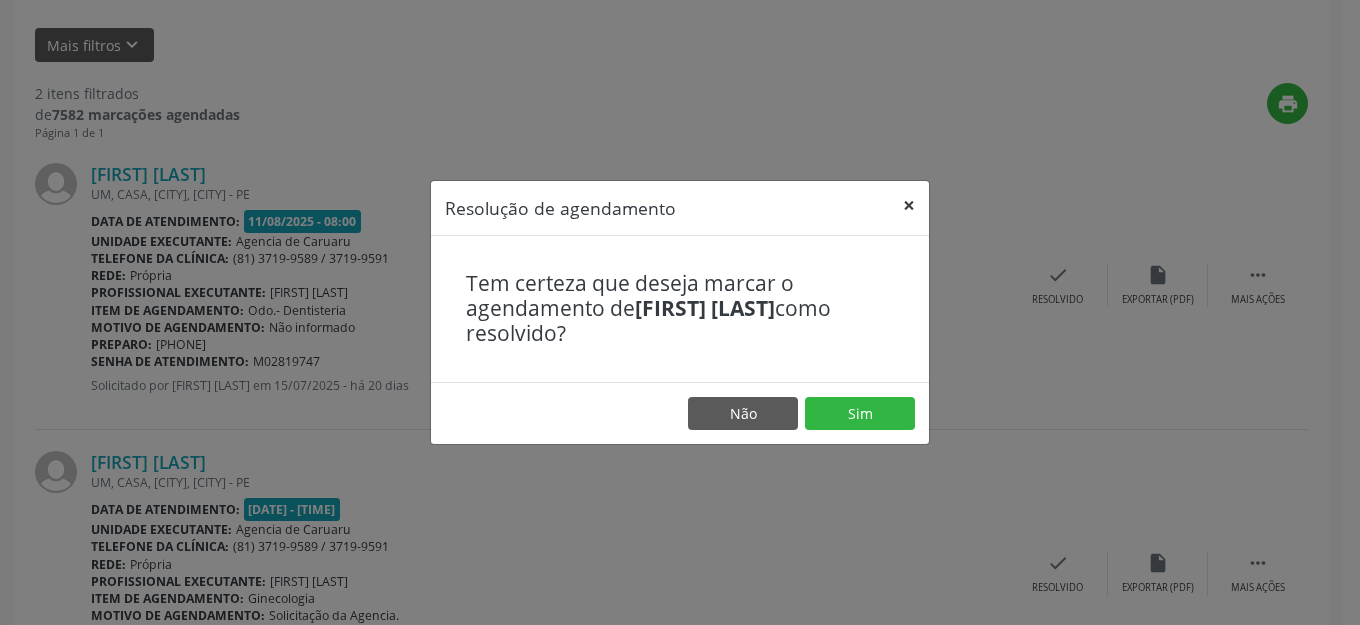 click on "×" at bounding box center (909, 205) 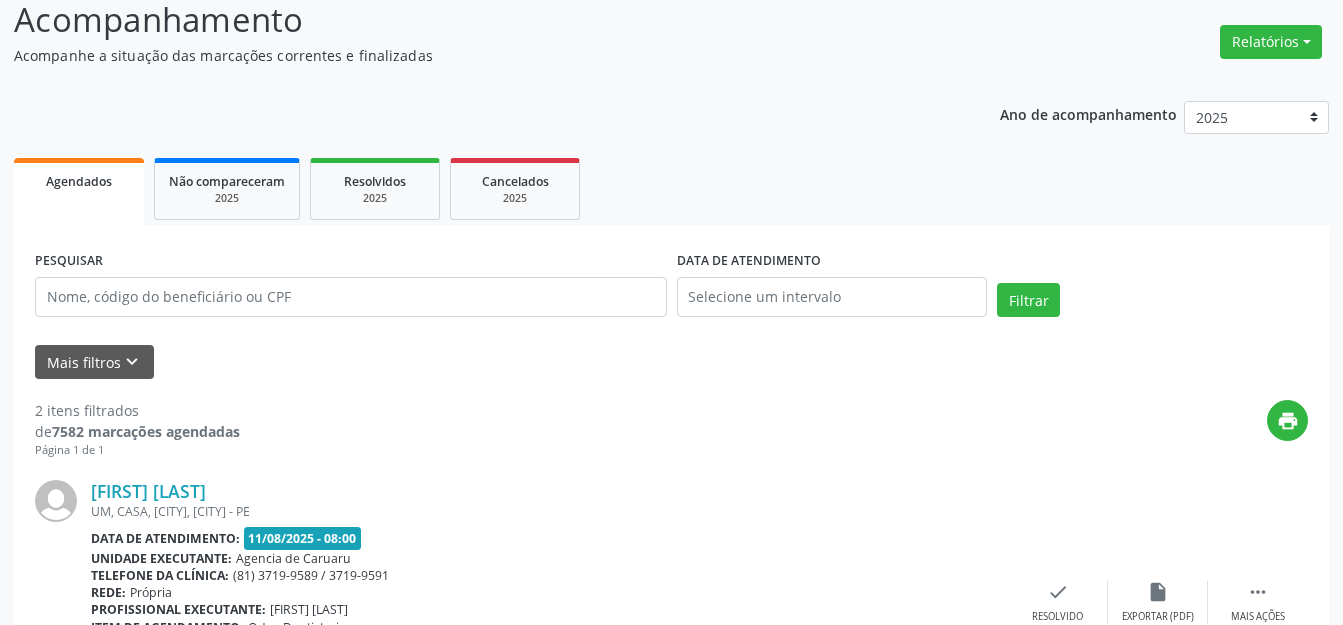 scroll, scrollTop: 0, scrollLeft: 0, axis: both 